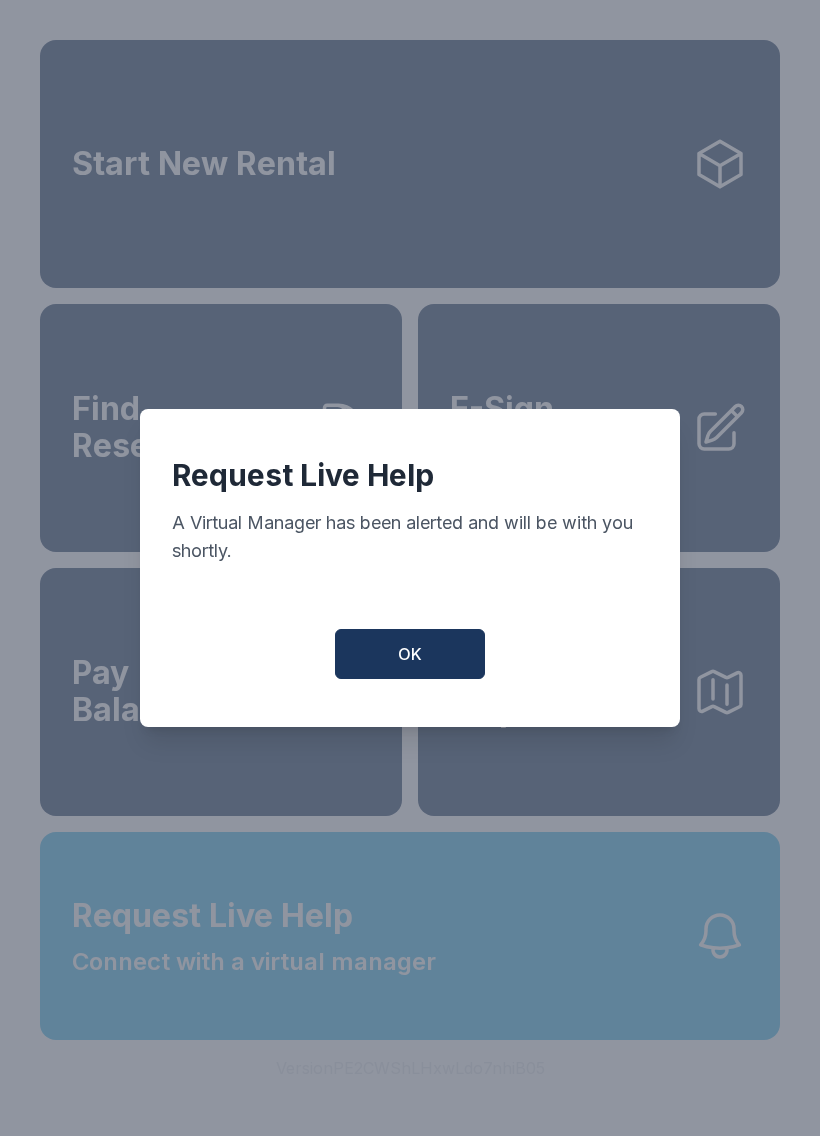 scroll, scrollTop: 0, scrollLeft: 0, axis: both 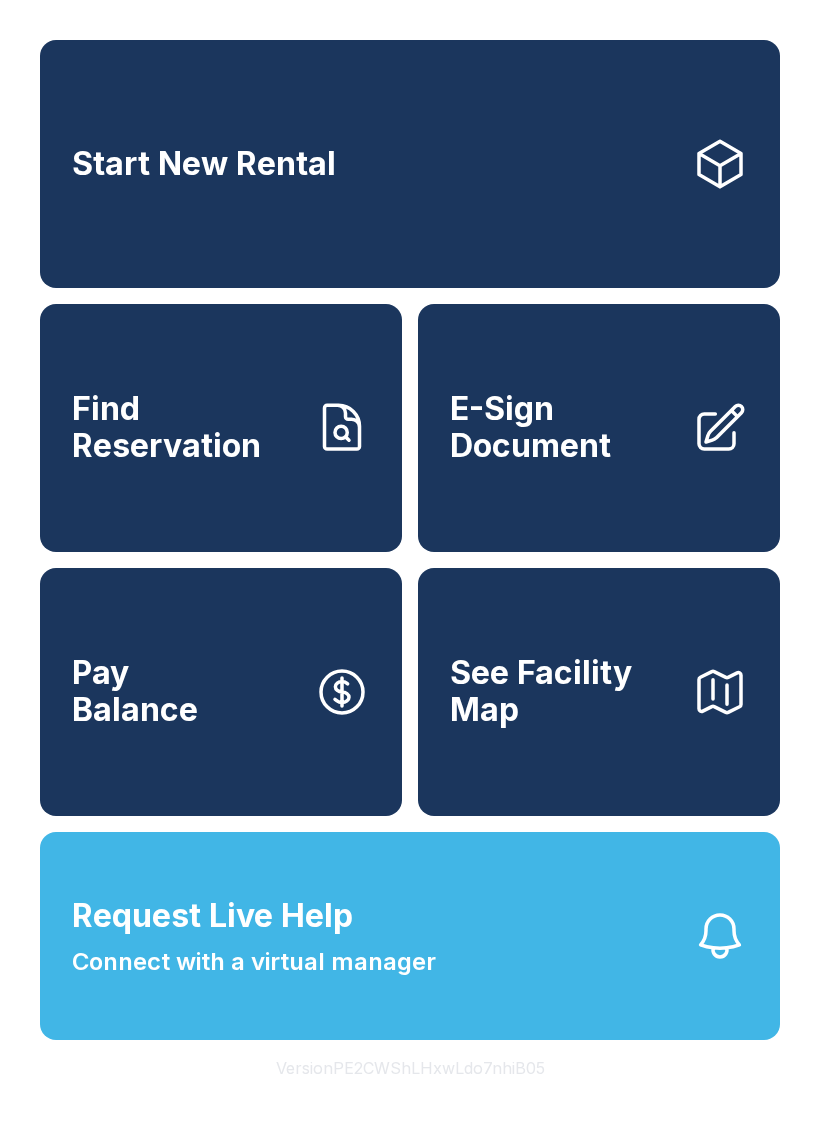click on "Request Live Help Connect with a virtual manager" at bounding box center [254, 936] 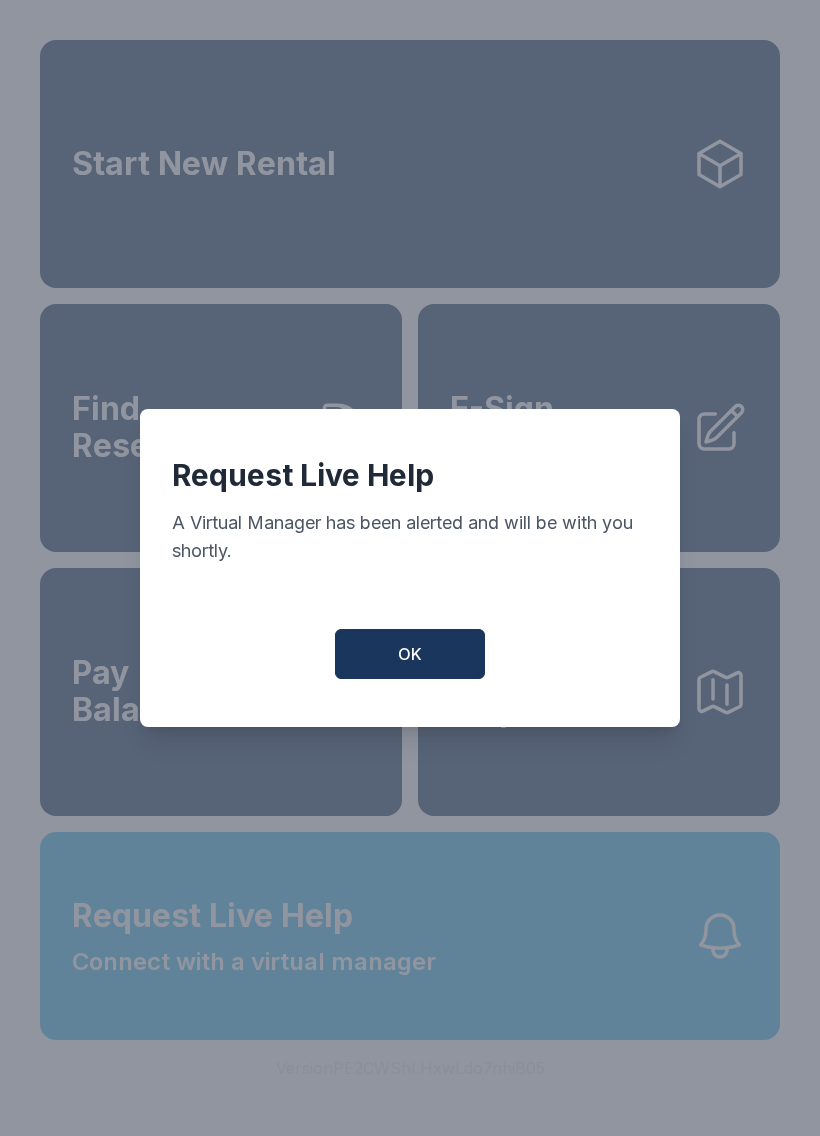 click on "OK" at bounding box center [410, 654] 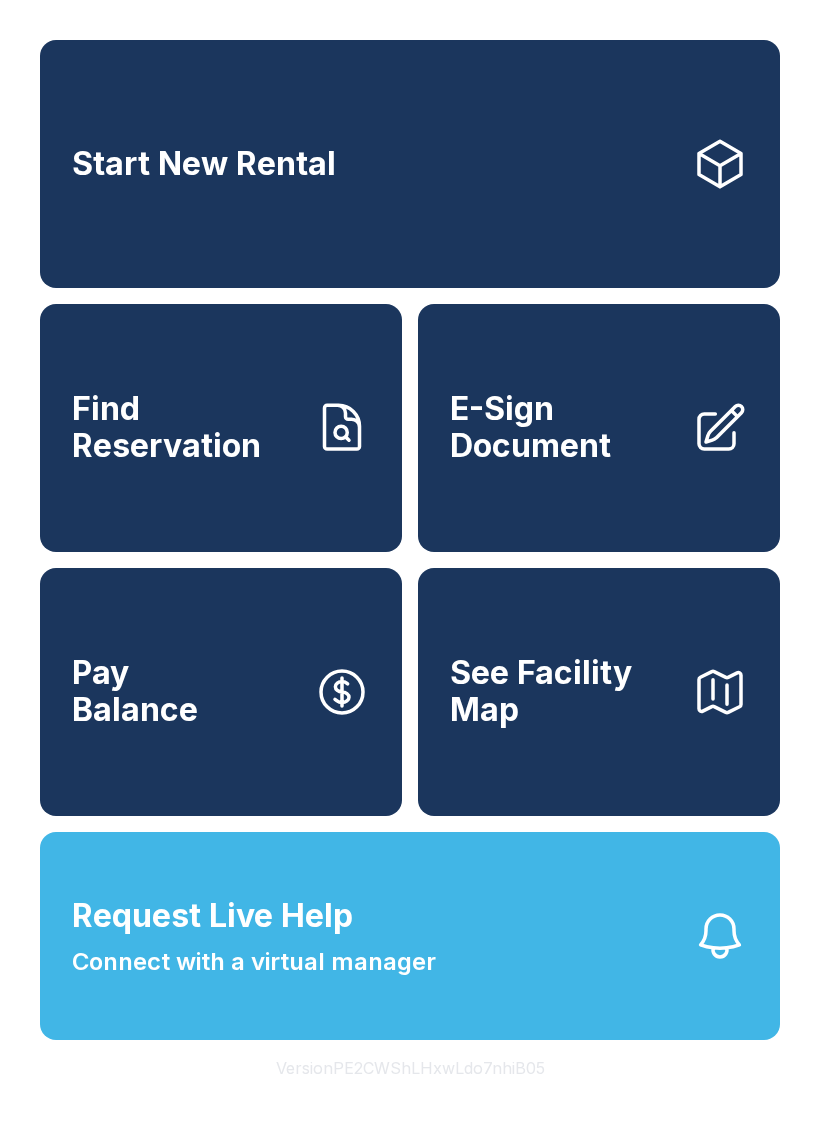 click on "See Facility Map" at bounding box center (599, 692) 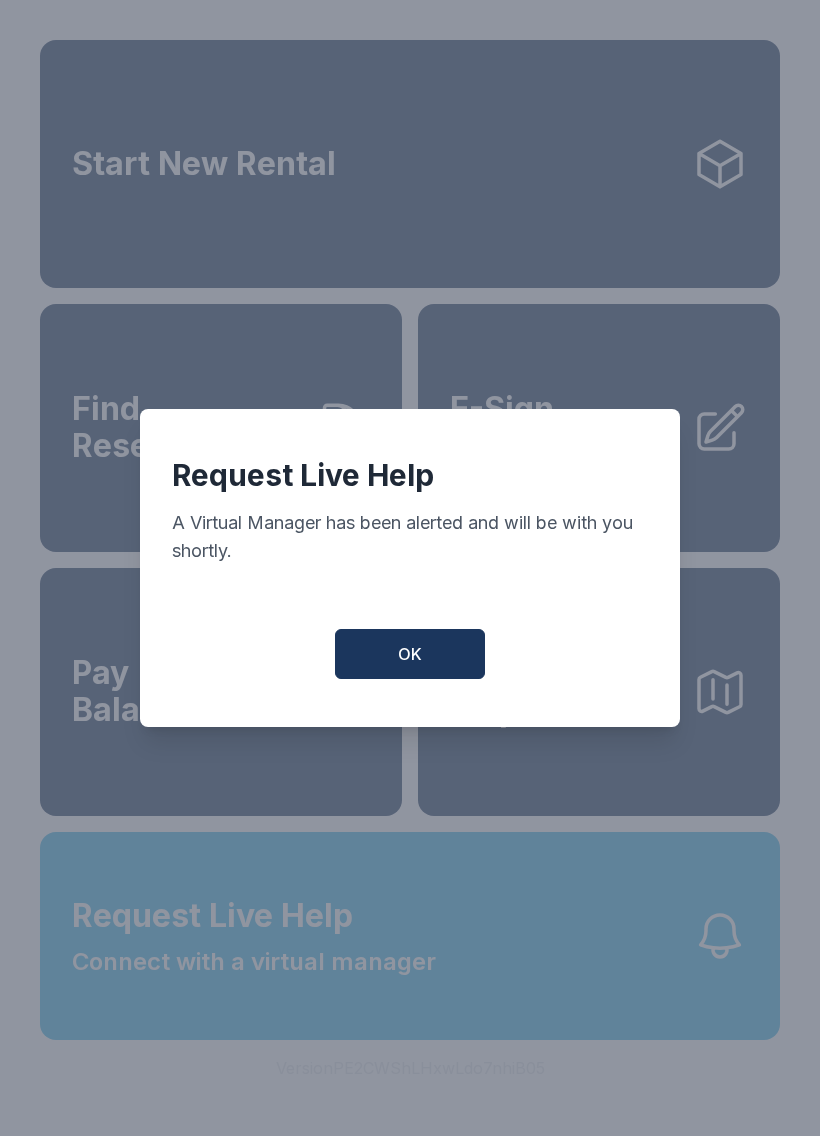 click on "OK" at bounding box center [410, 654] 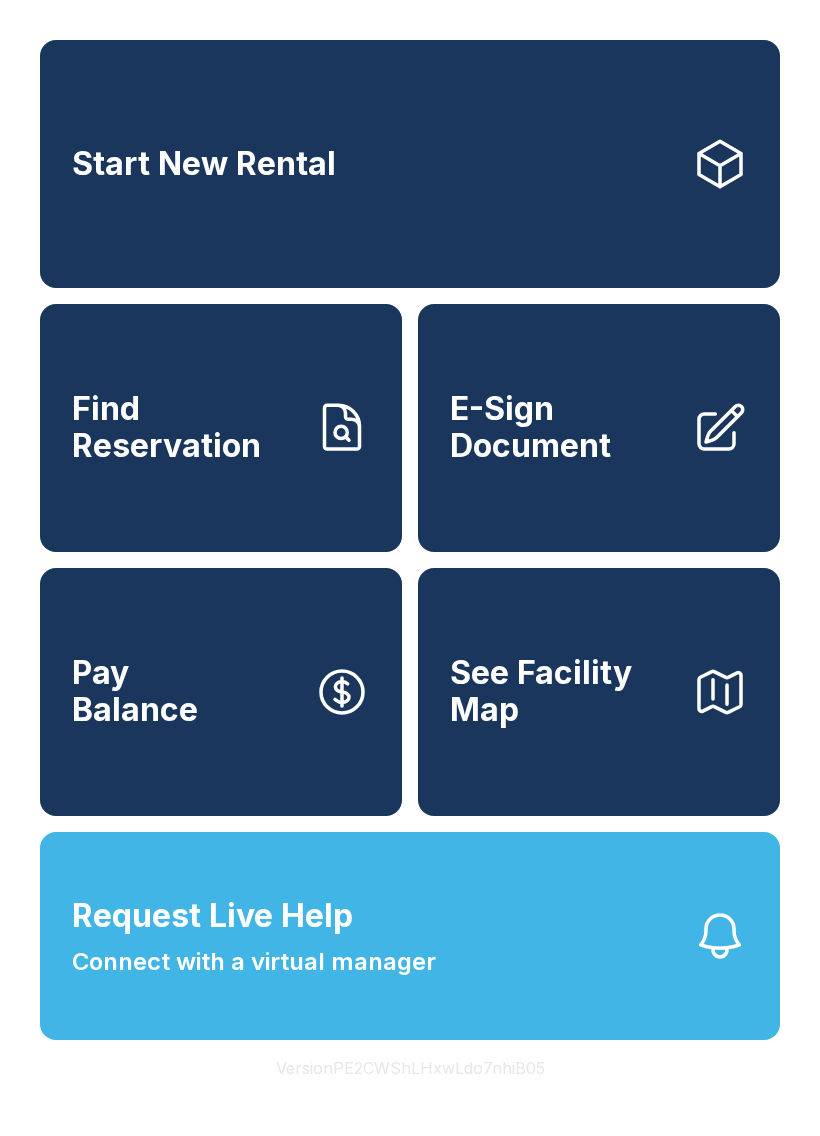 click on "Find Reservation" at bounding box center (185, 427) 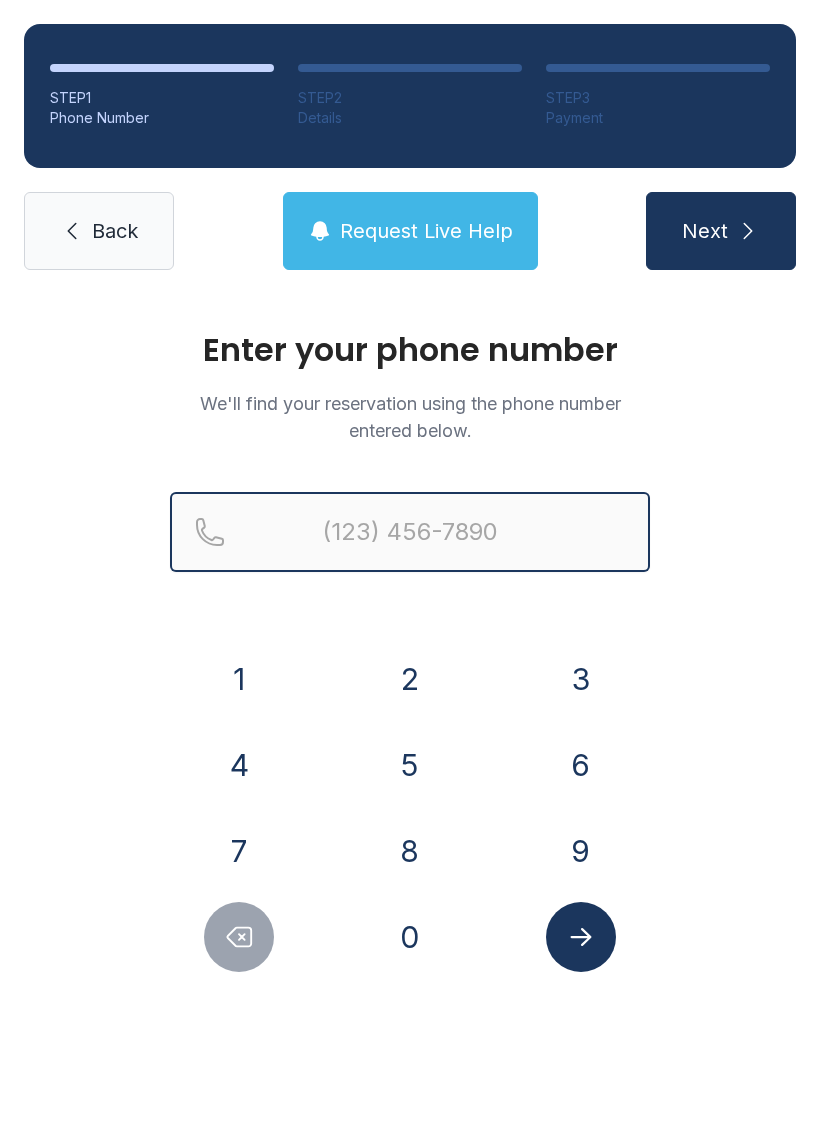 click at bounding box center (410, 532) 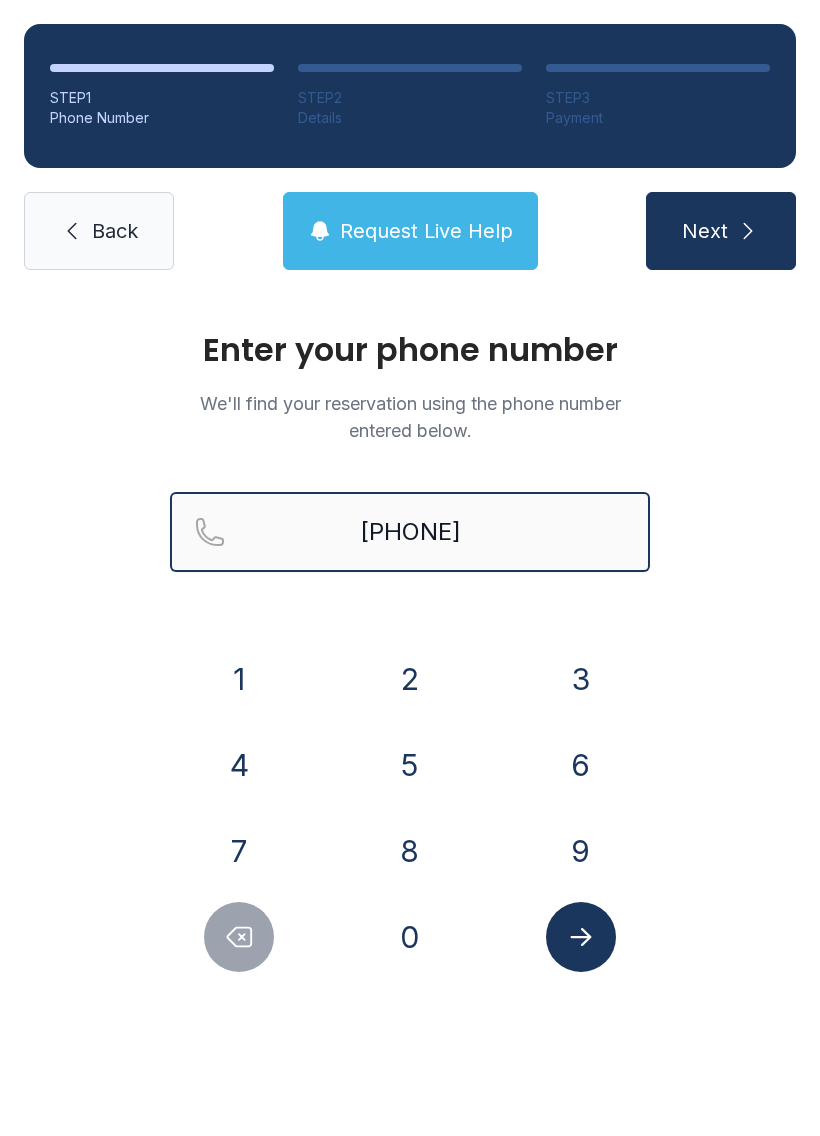 type on "[PHONE]" 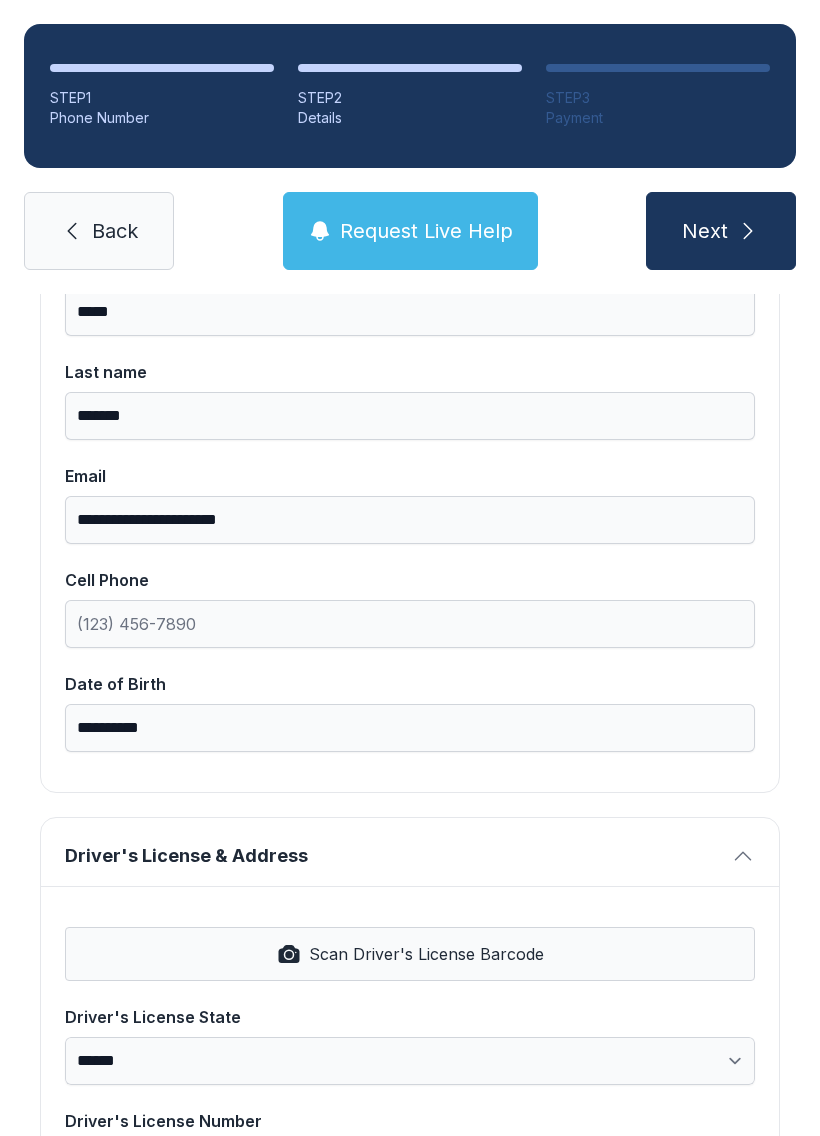 scroll, scrollTop: 281, scrollLeft: 0, axis: vertical 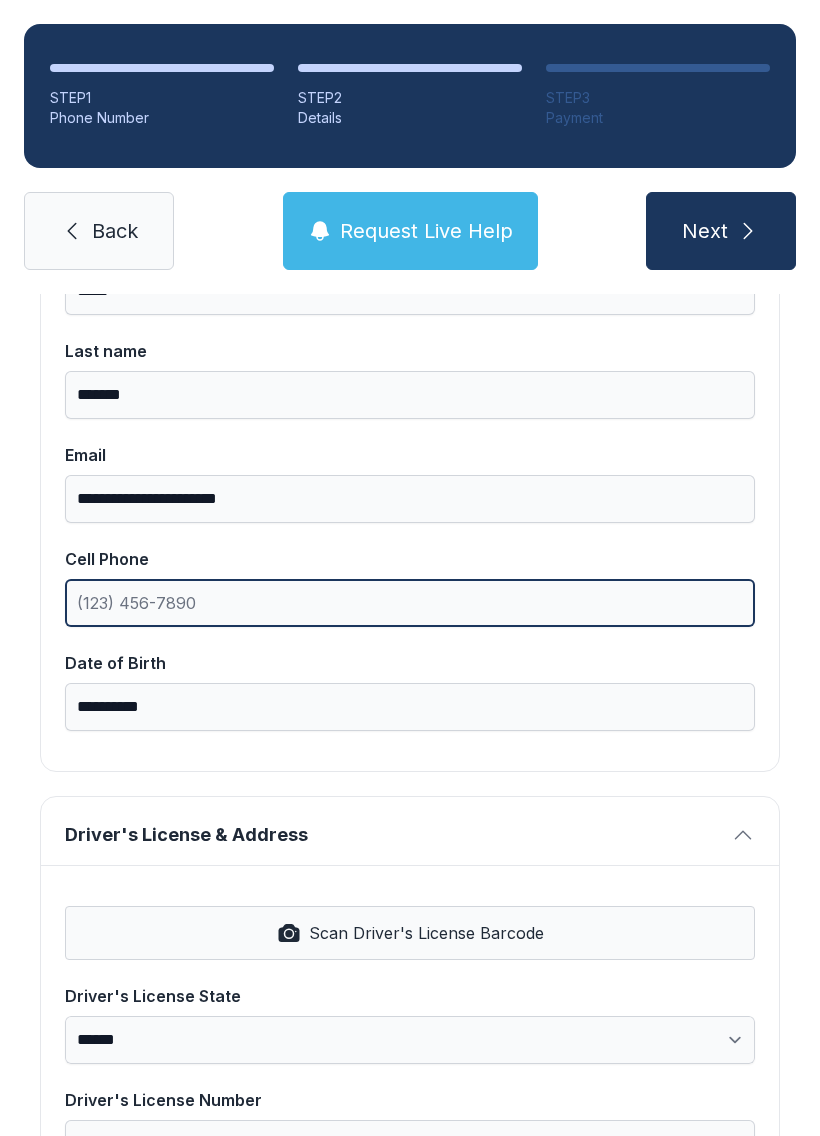 click on "Cell Phone" at bounding box center [410, 603] 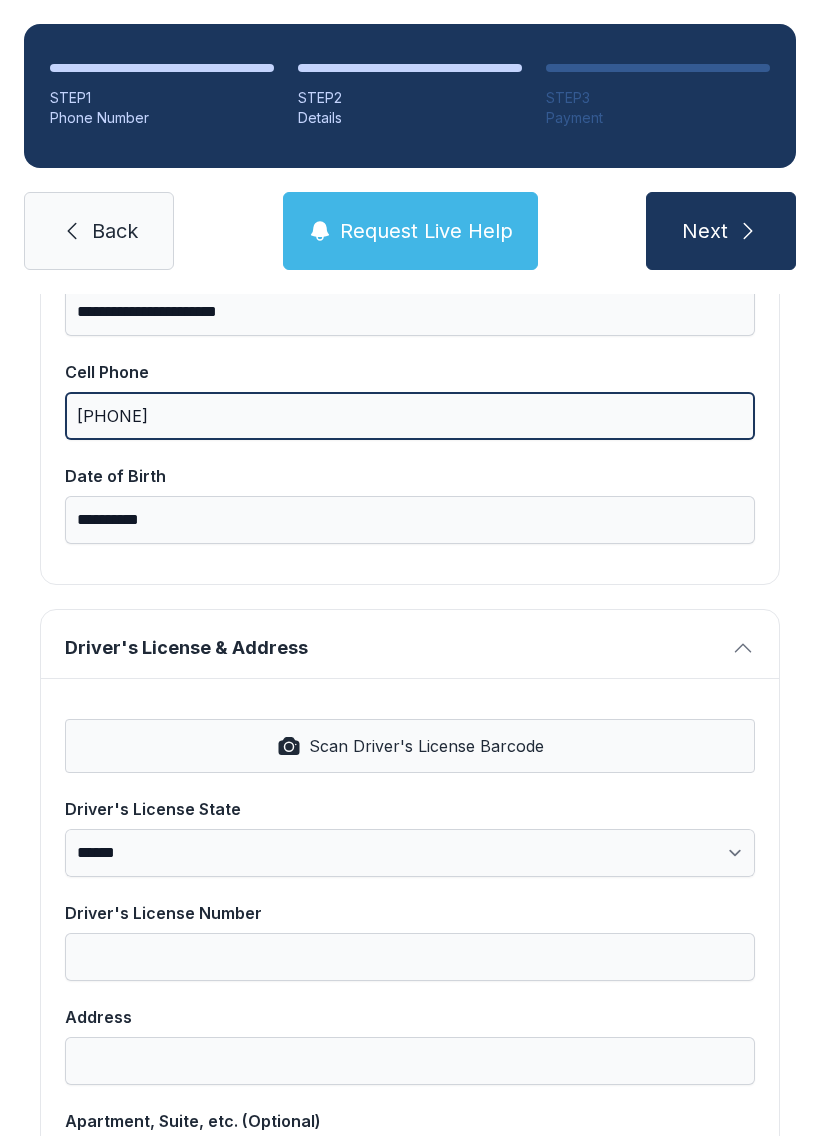 scroll, scrollTop: 470, scrollLeft: 0, axis: vertical 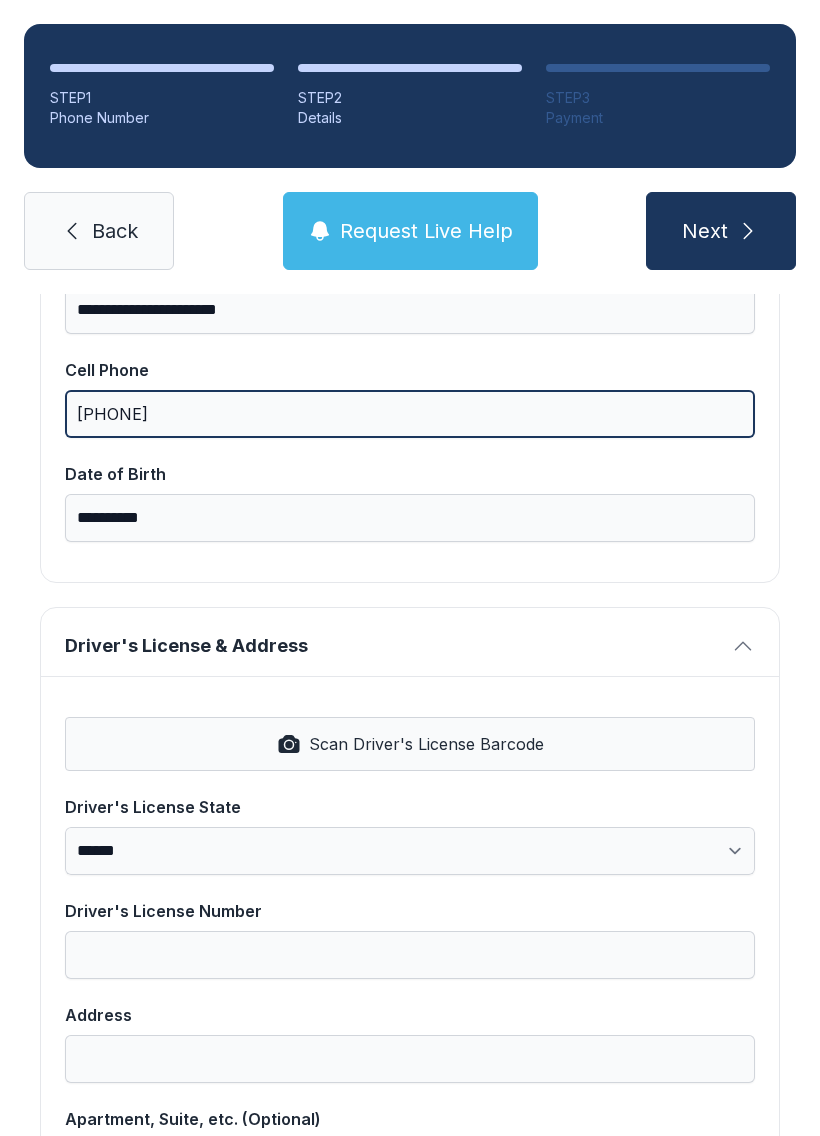 type on "[PHONE]" 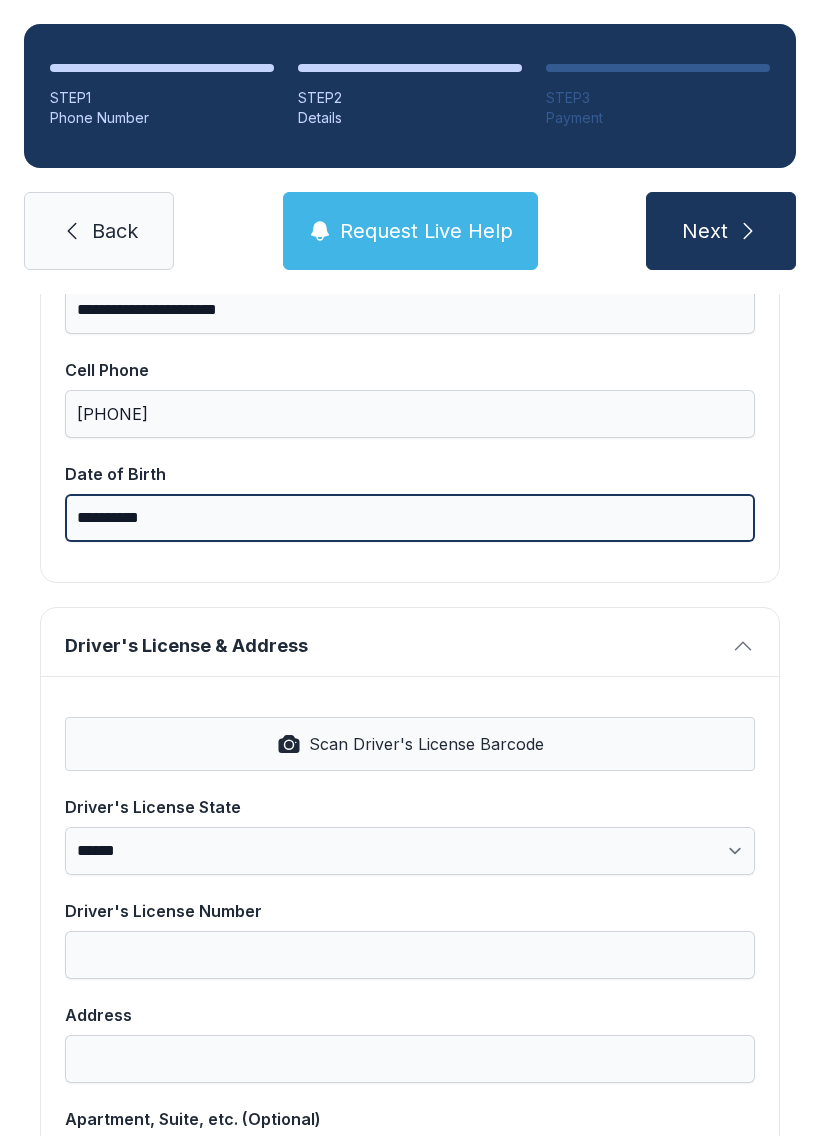 click on "**********" at bounding box center [410, 518] 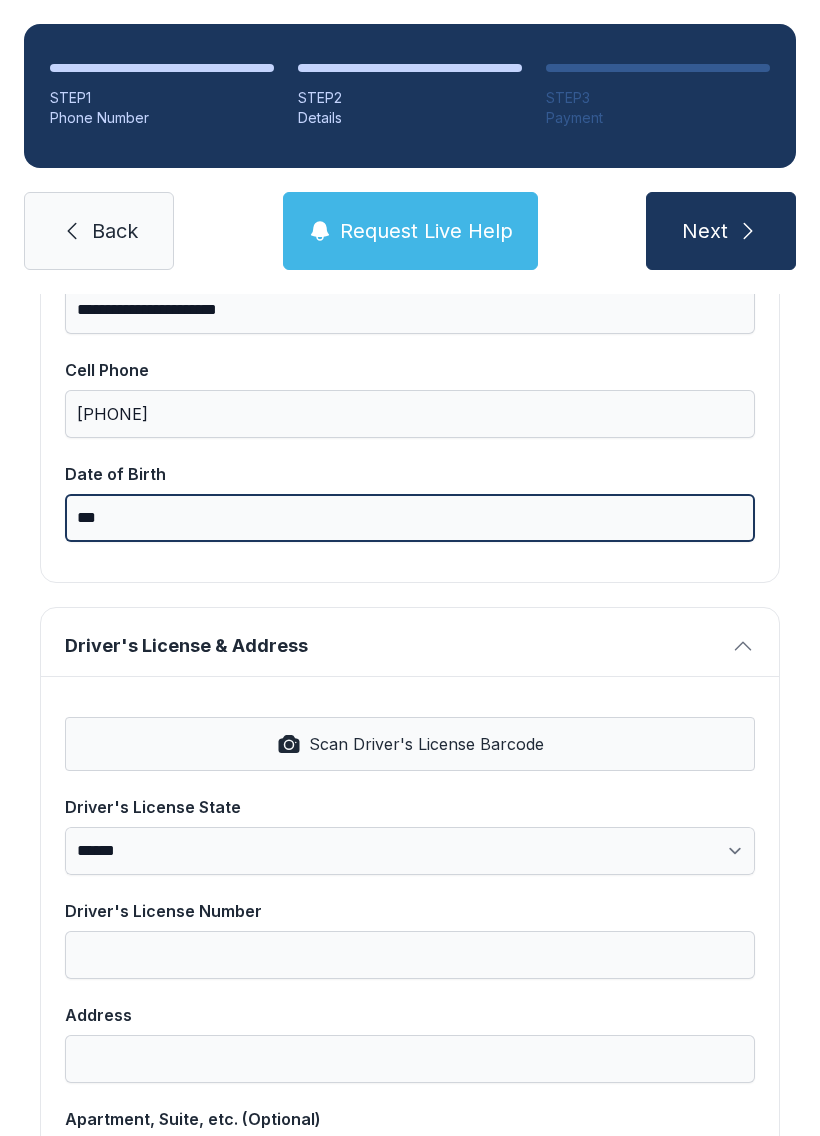 type on "*" 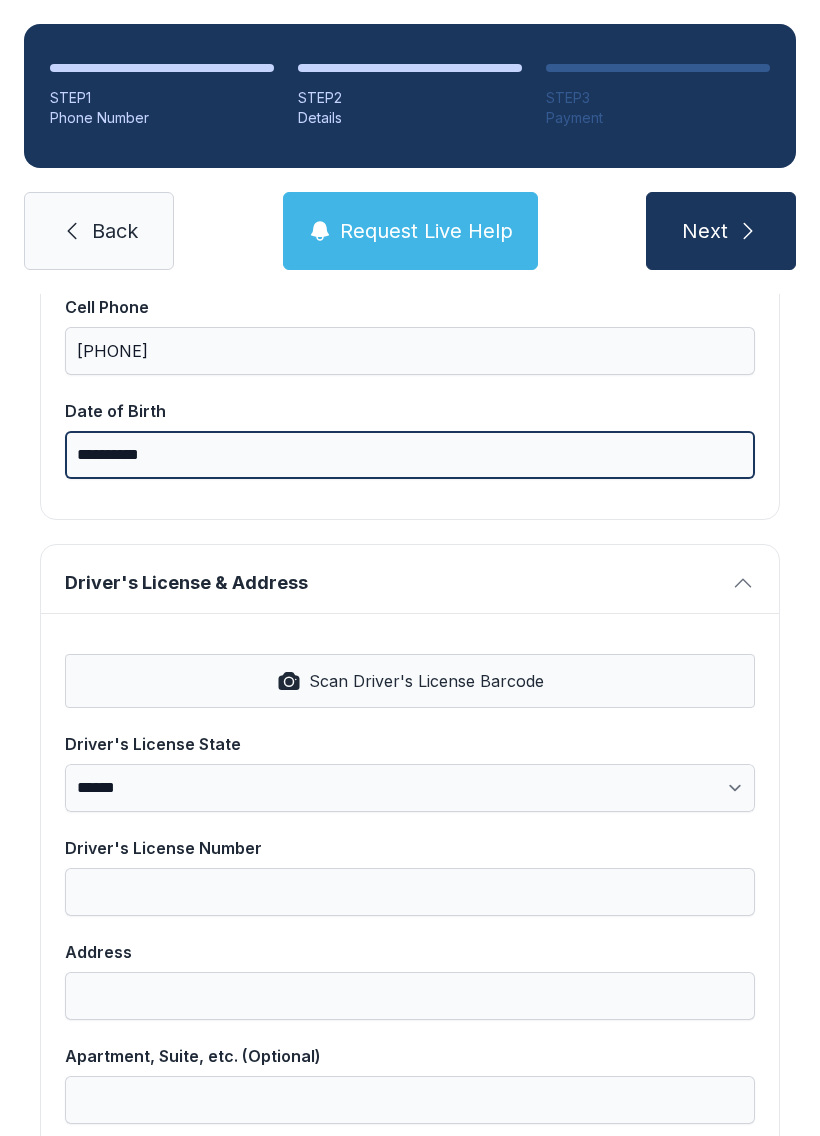 type on "**********" 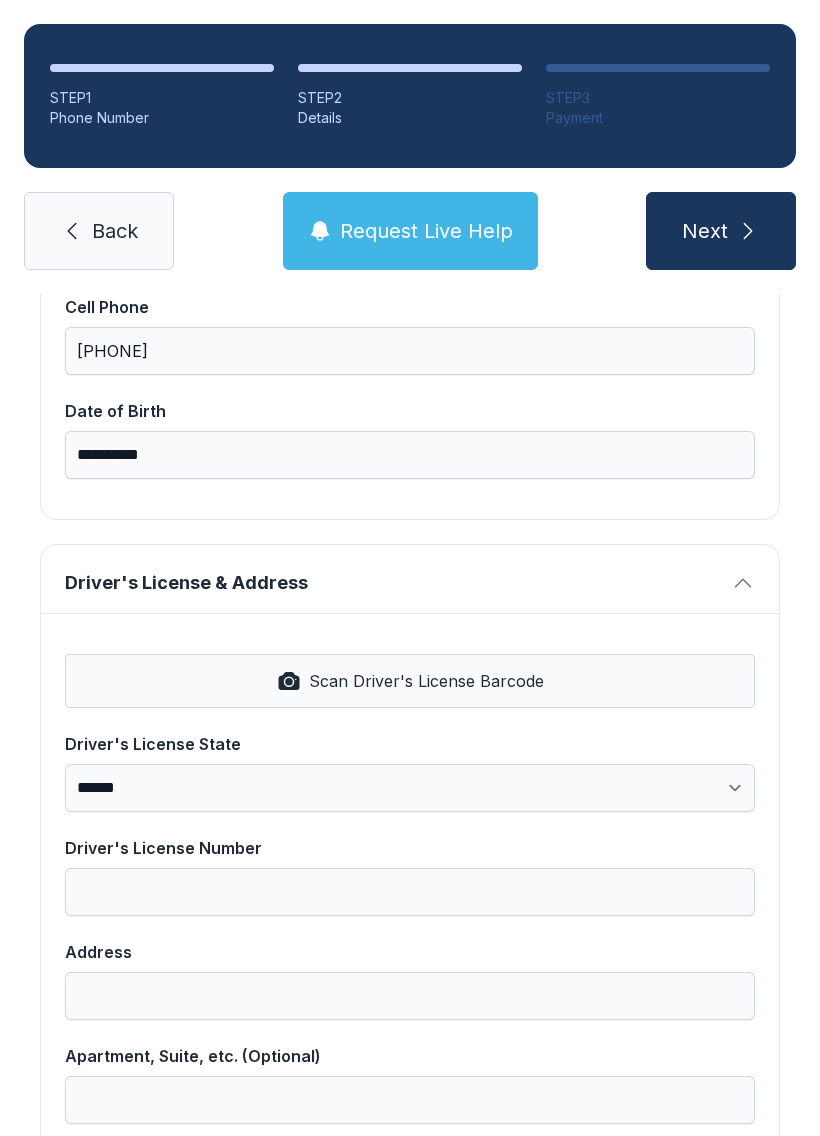 click 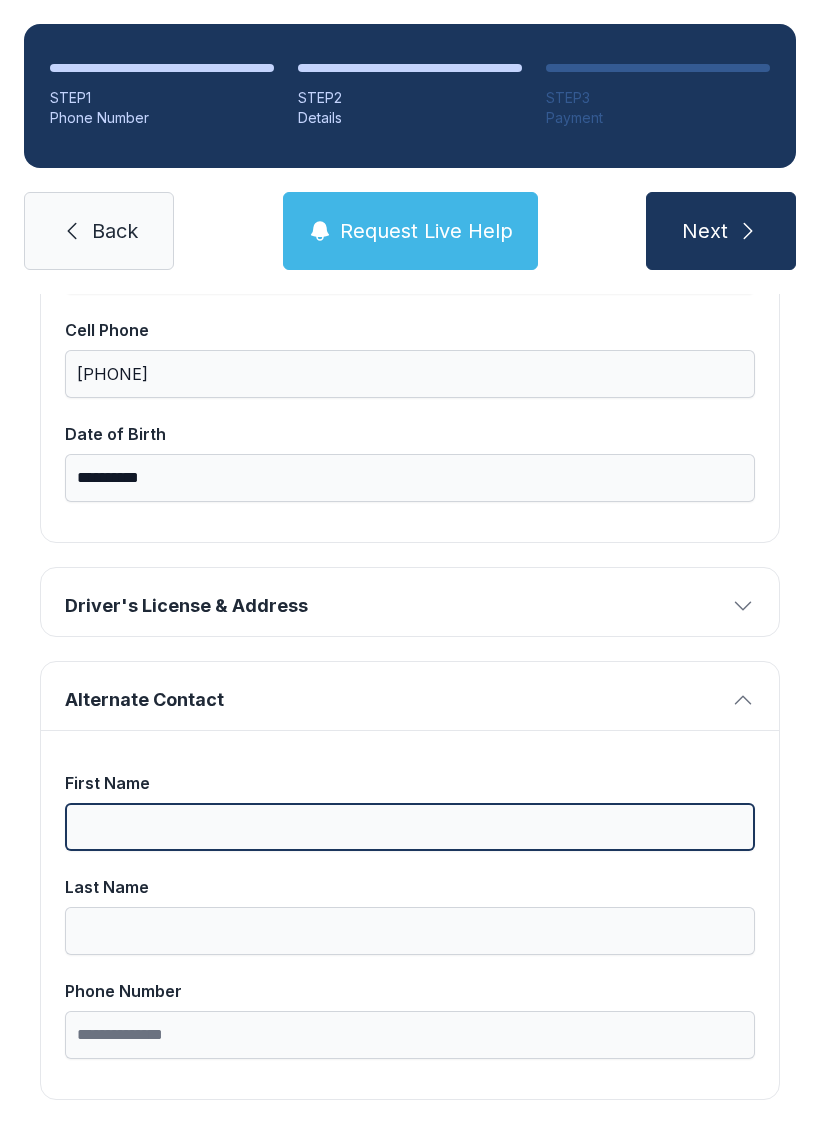 click on "First Name" at bounding box center [410, 827] 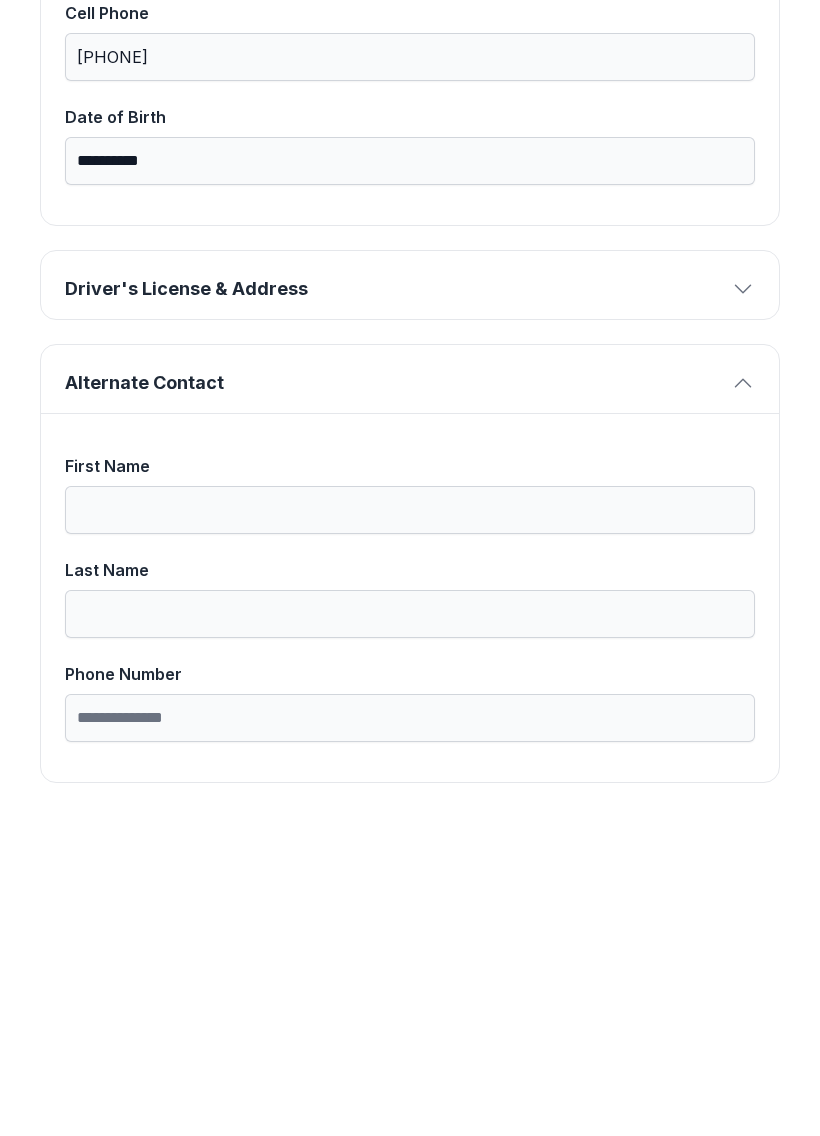 click 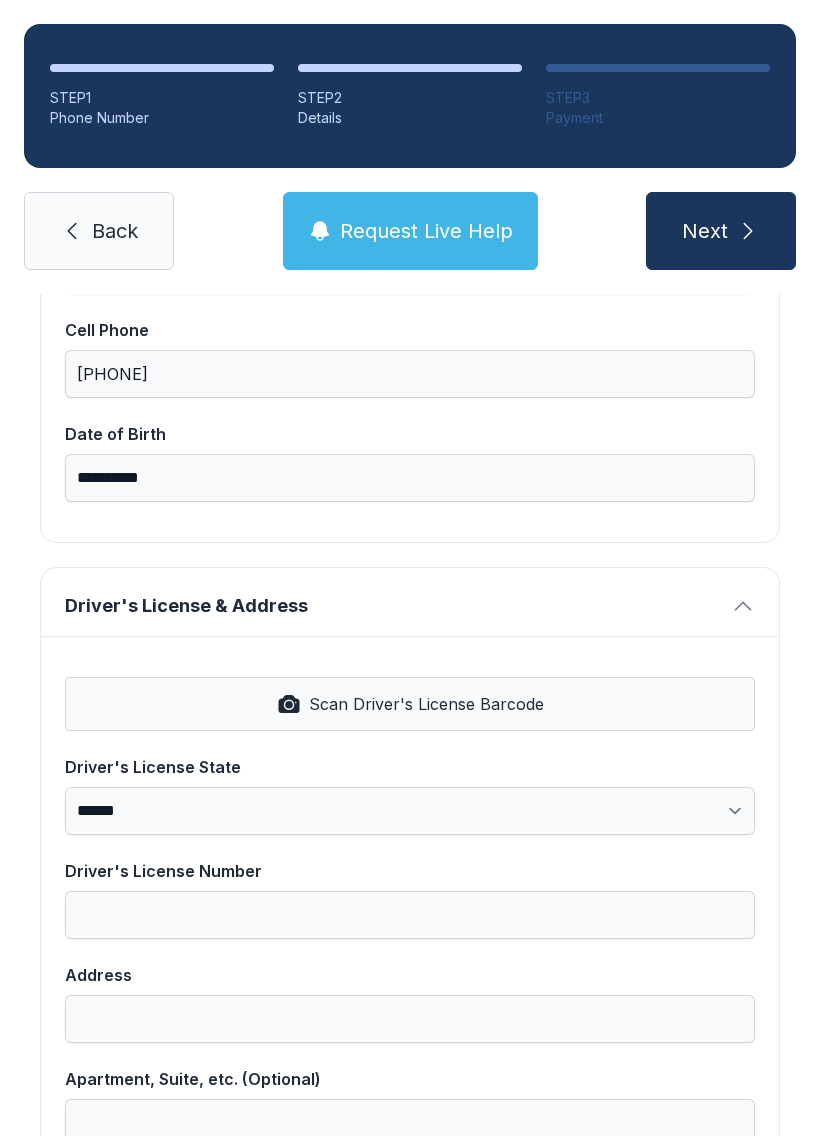 click on "Scan Driver's License Barcode" at bounding box center [426, 704] 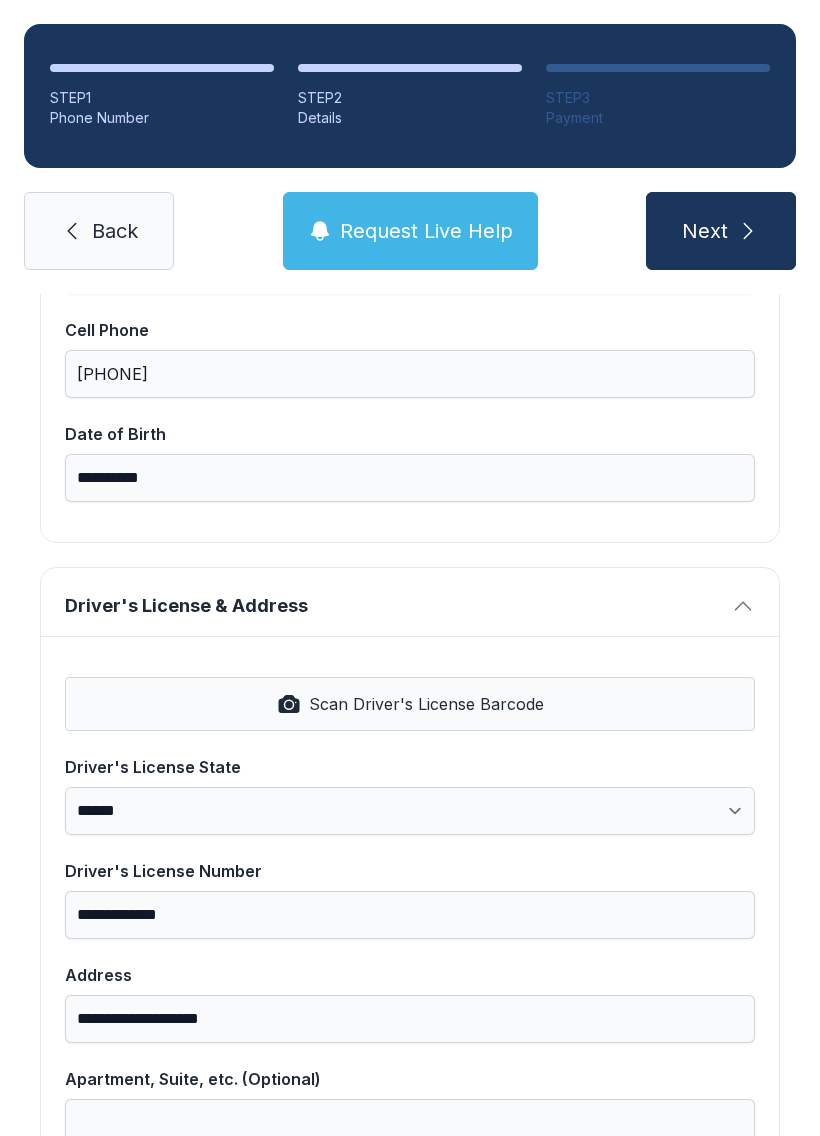 select on "**" 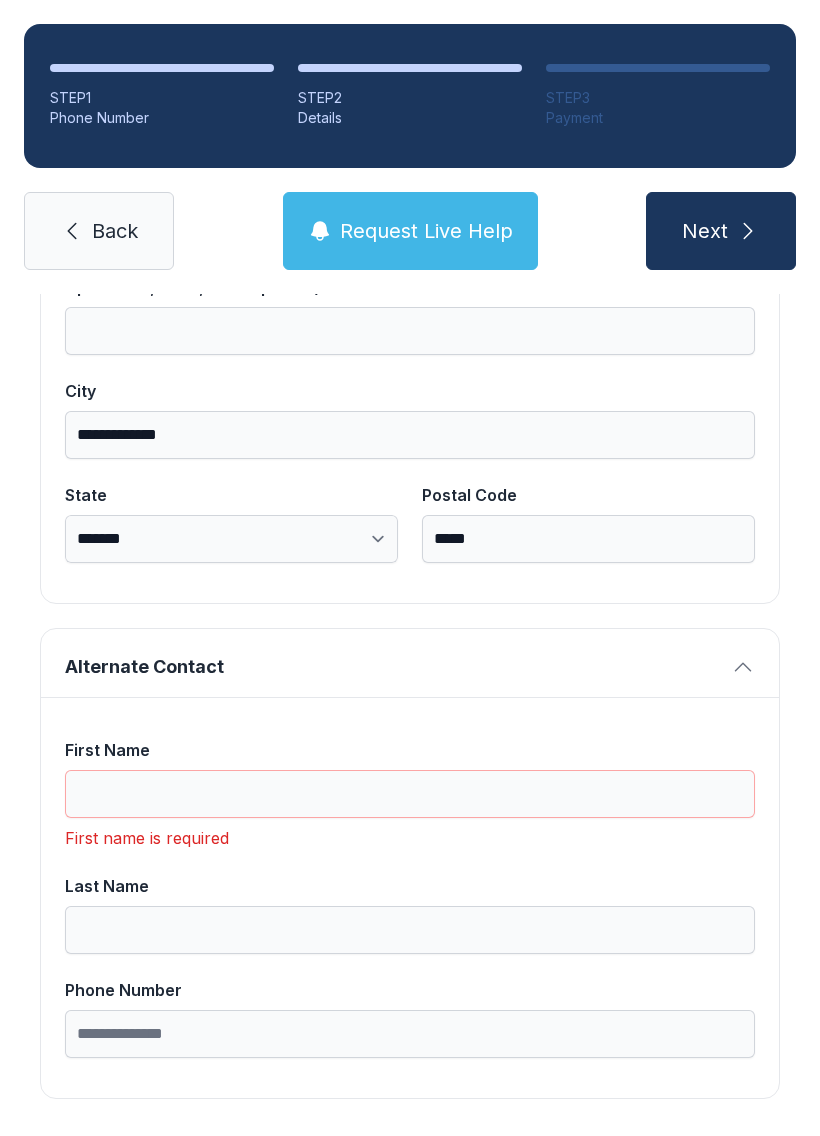 scroll, scrollTop: 1301, scrollLeft: 0, axis: vertical 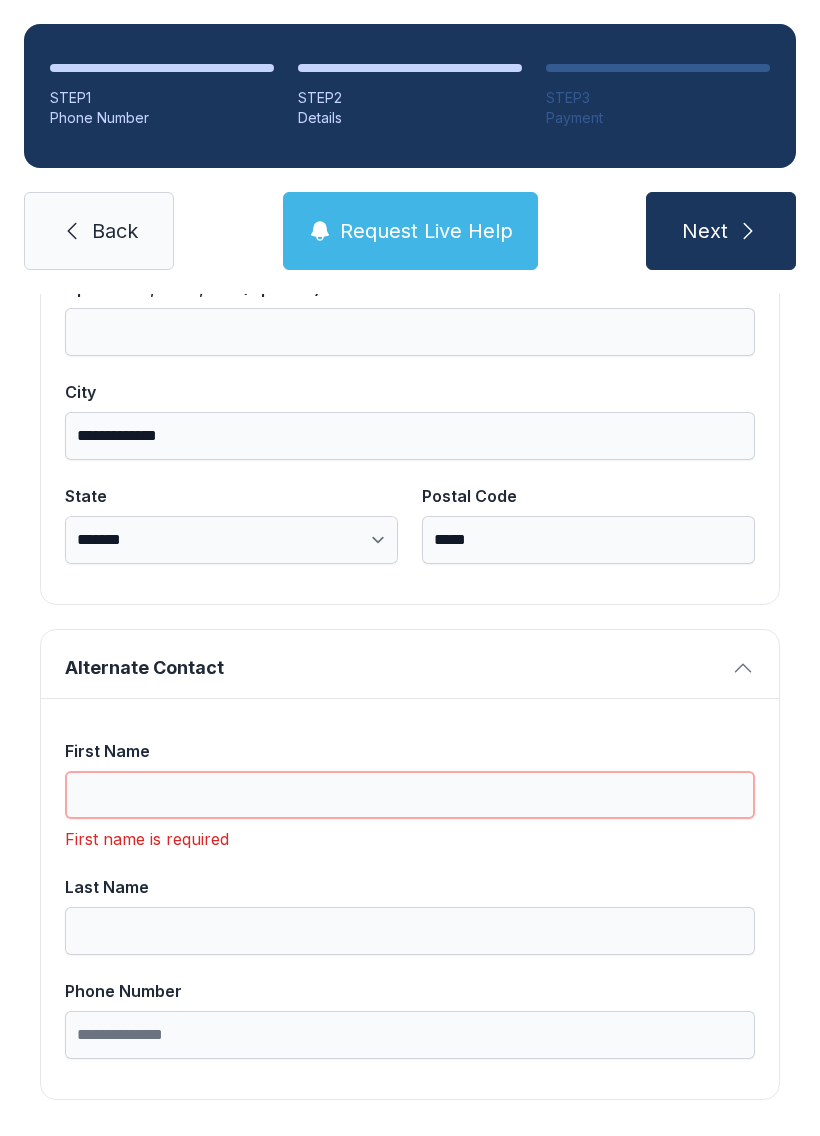 click on "First Name" at bounding box center [410, 795] 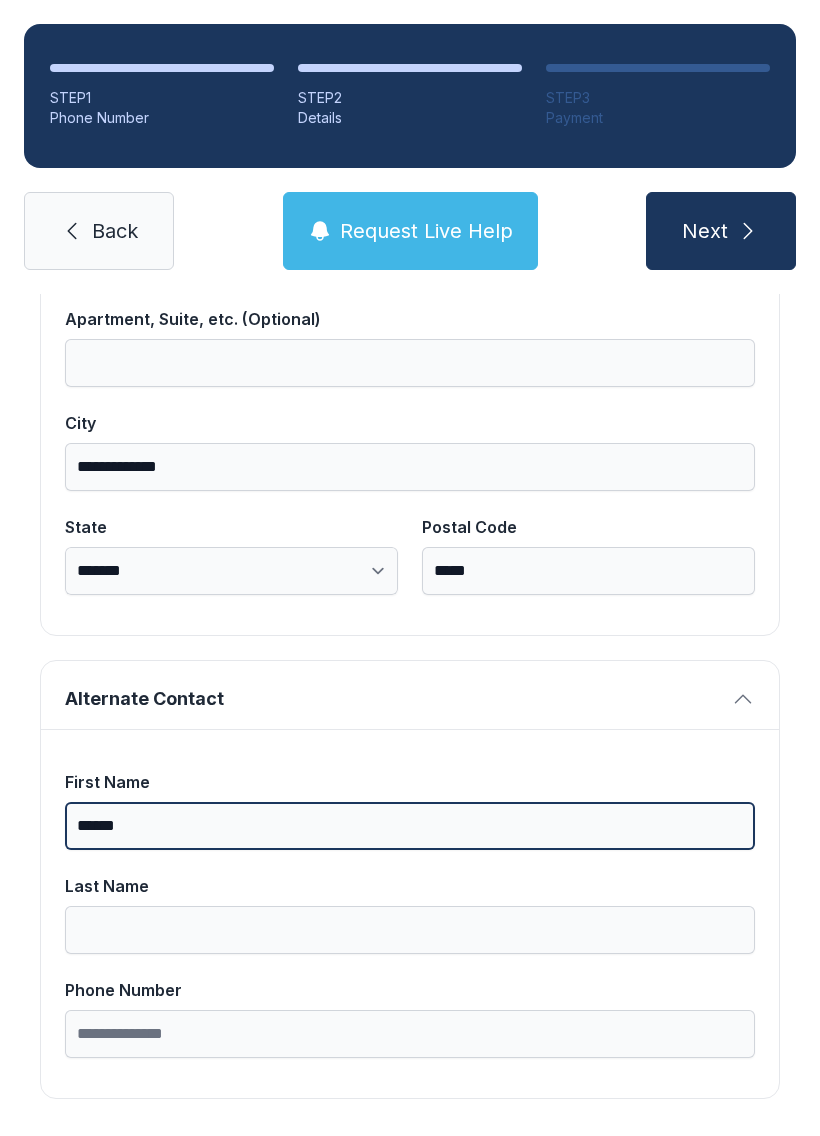 scroll, scrollTop: 1269, scrollLeft: 0, axis: vertical 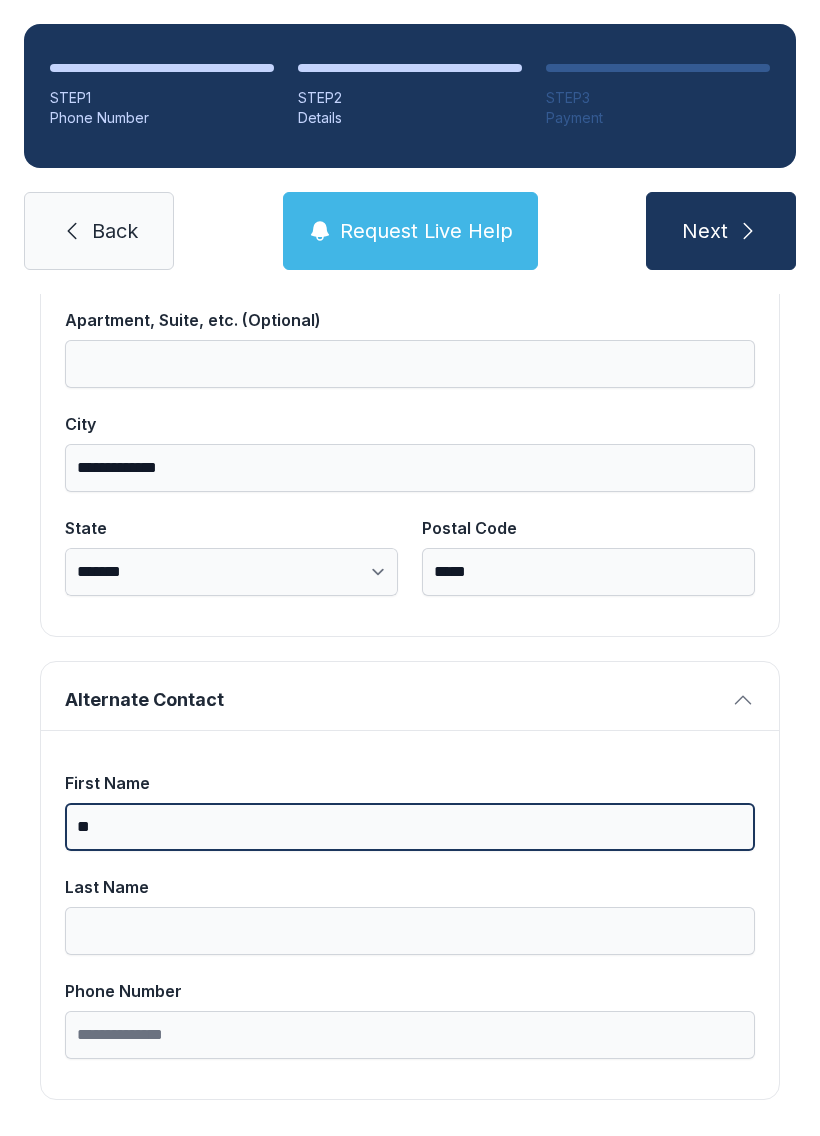 type on "*" 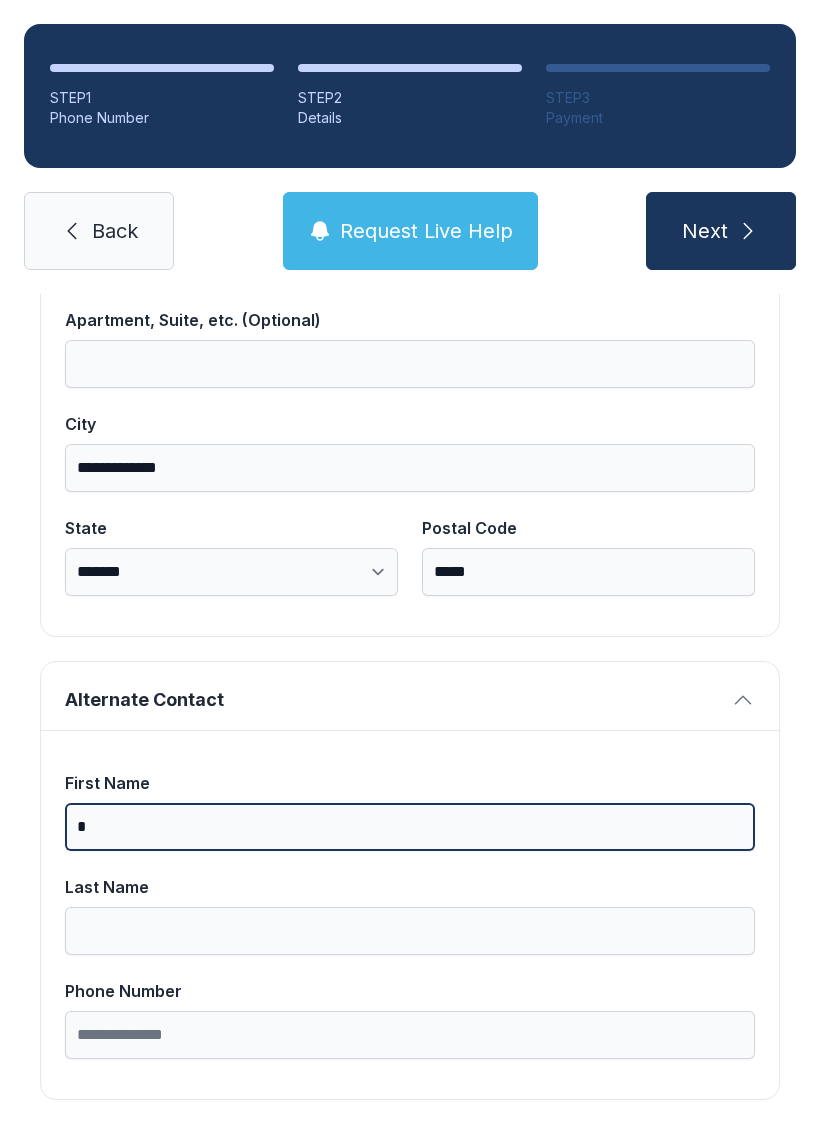 type 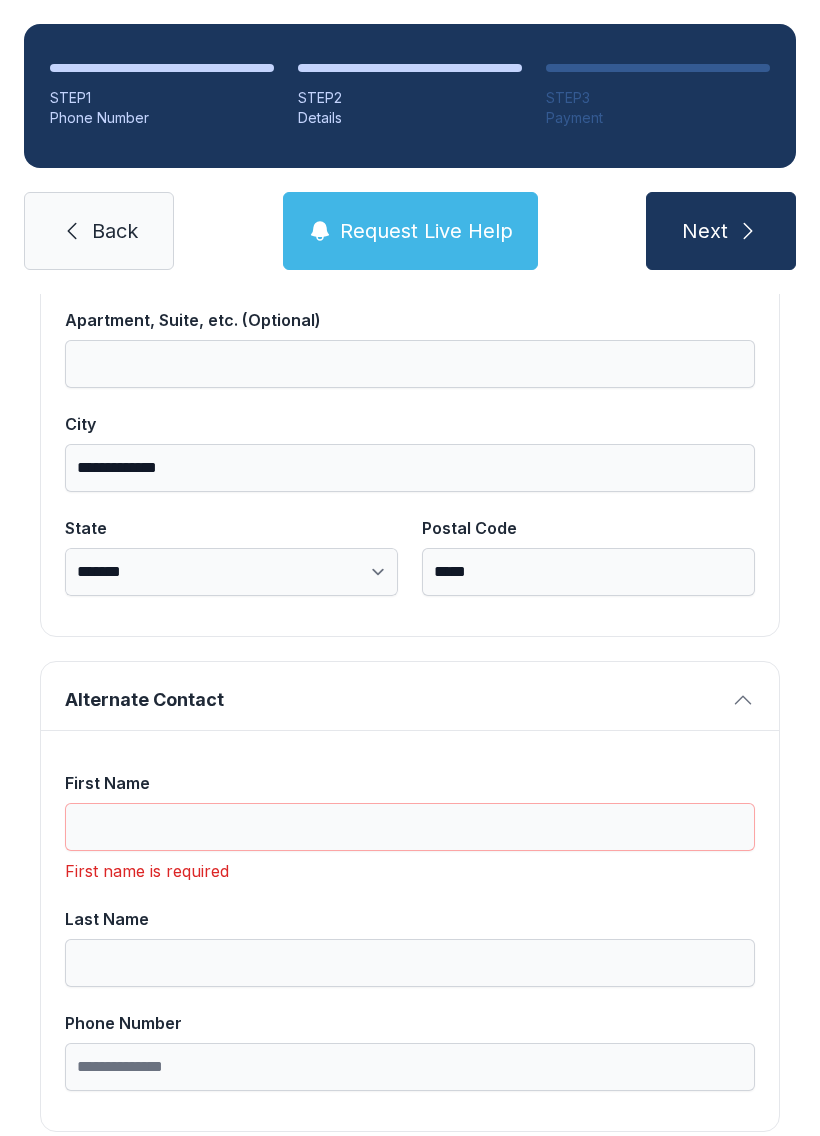 click 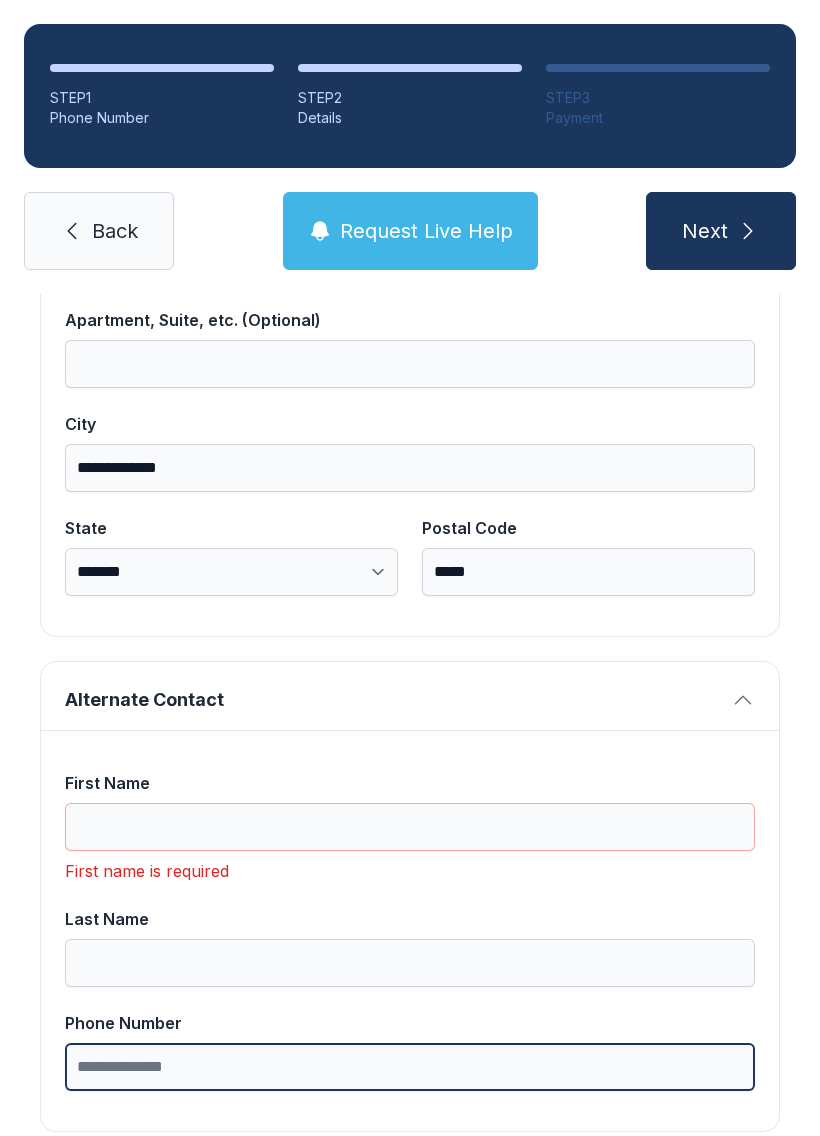 type on "*" 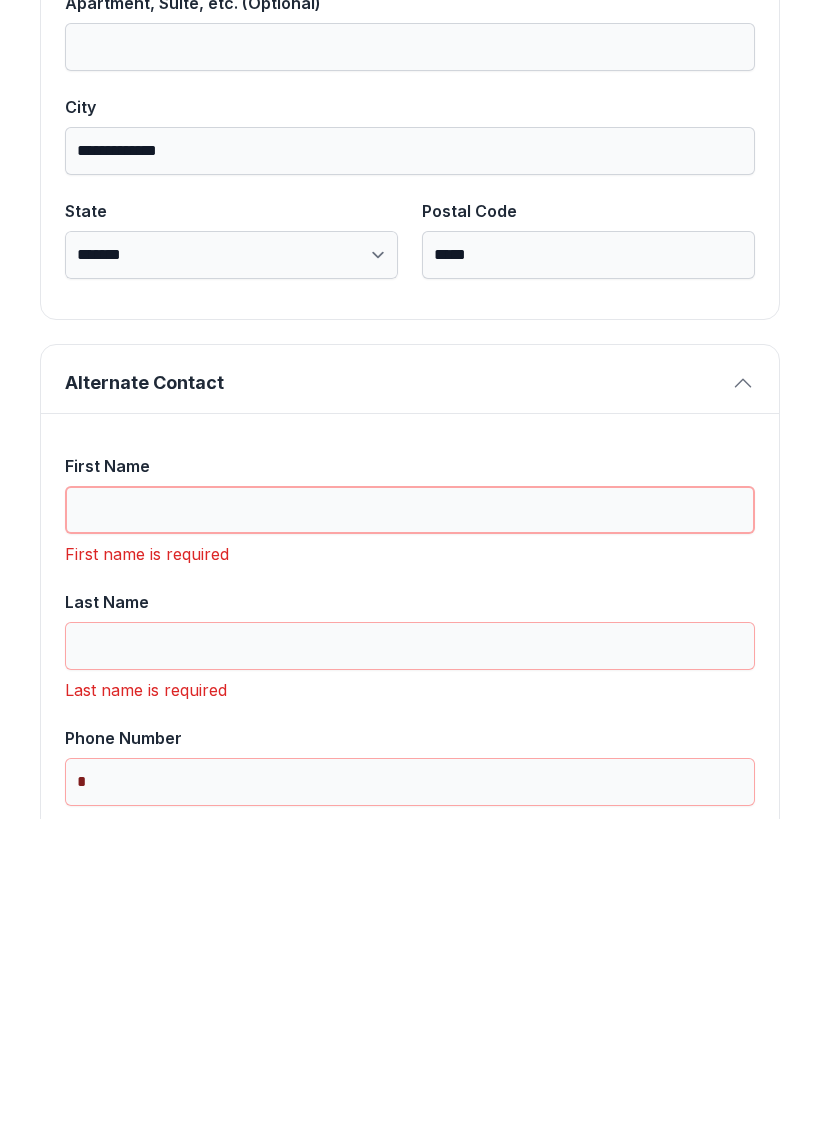 click on "First Name" at bounding box center (410, 827) 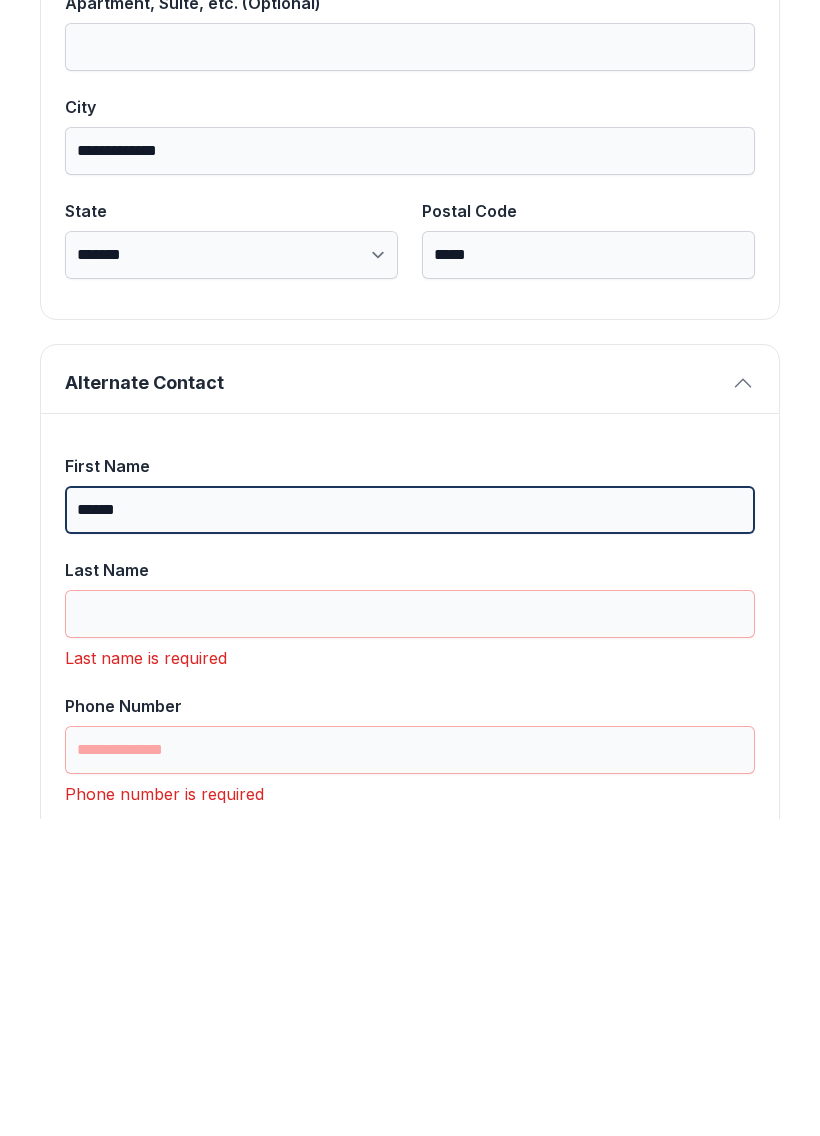 type on "******" 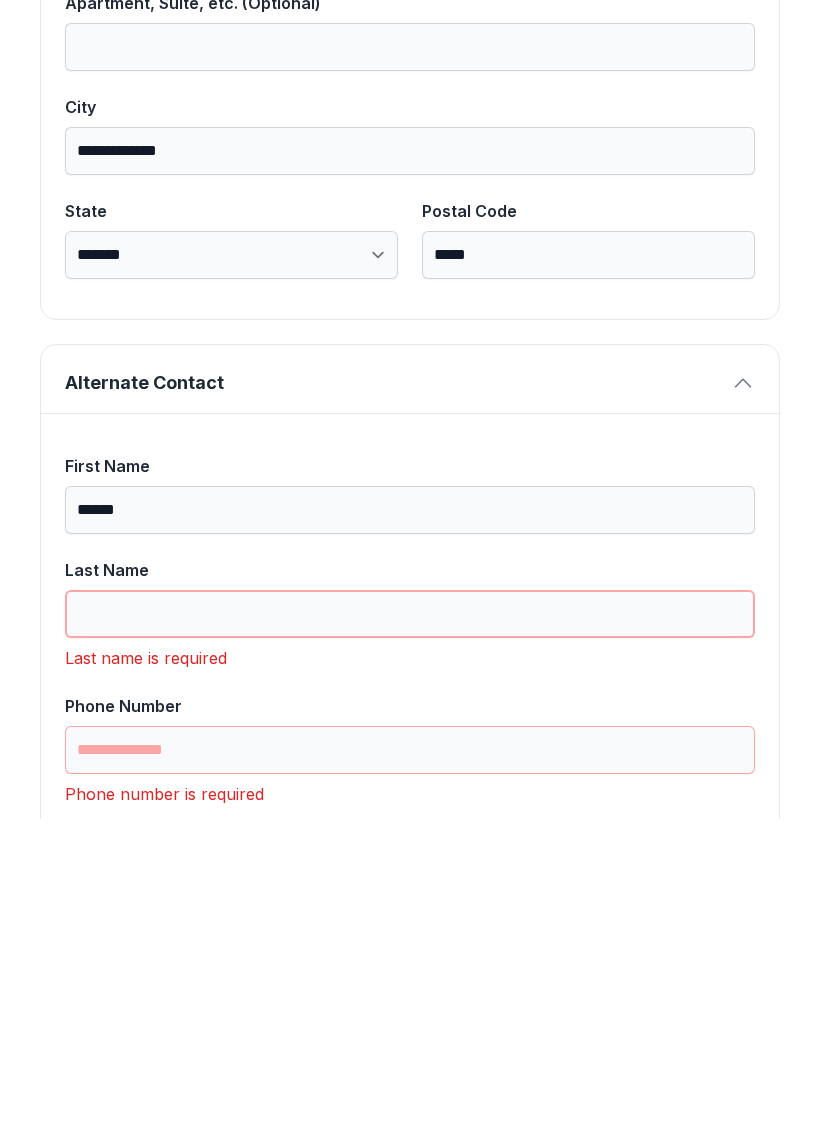 click on "Last Name" at bounding box center (410, 931) 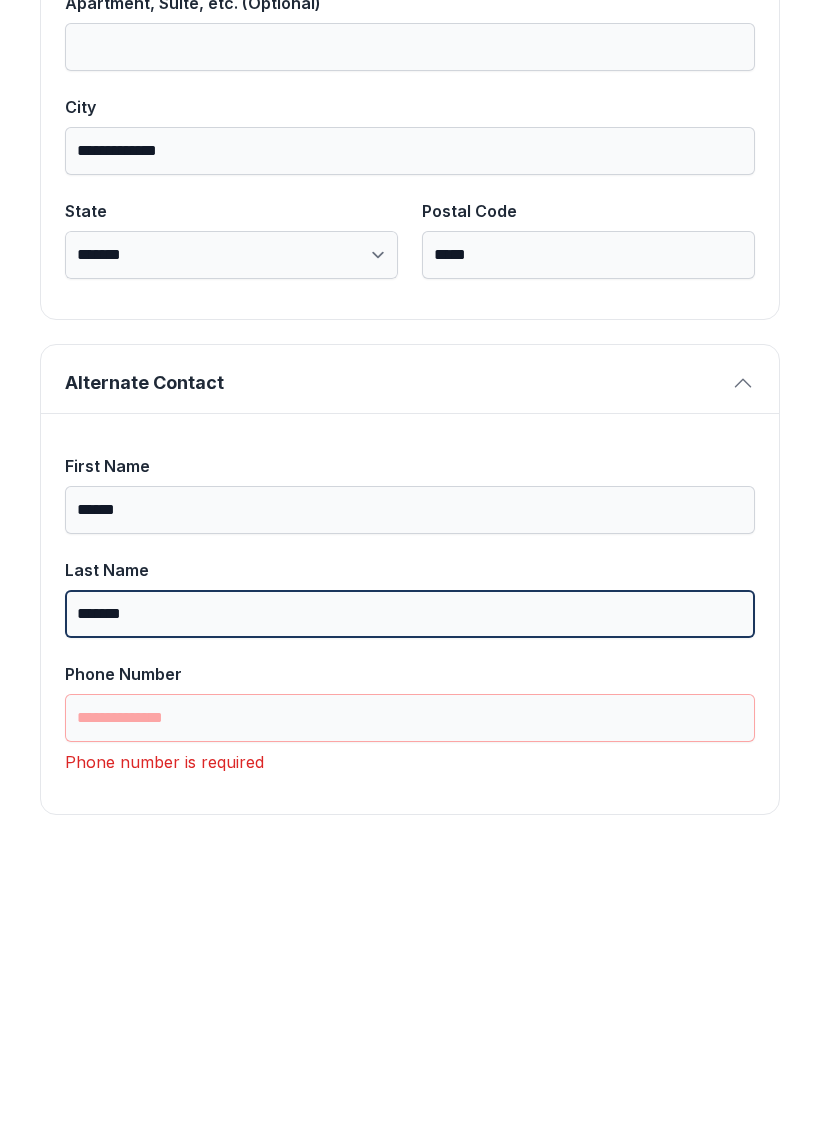 type on "*******" 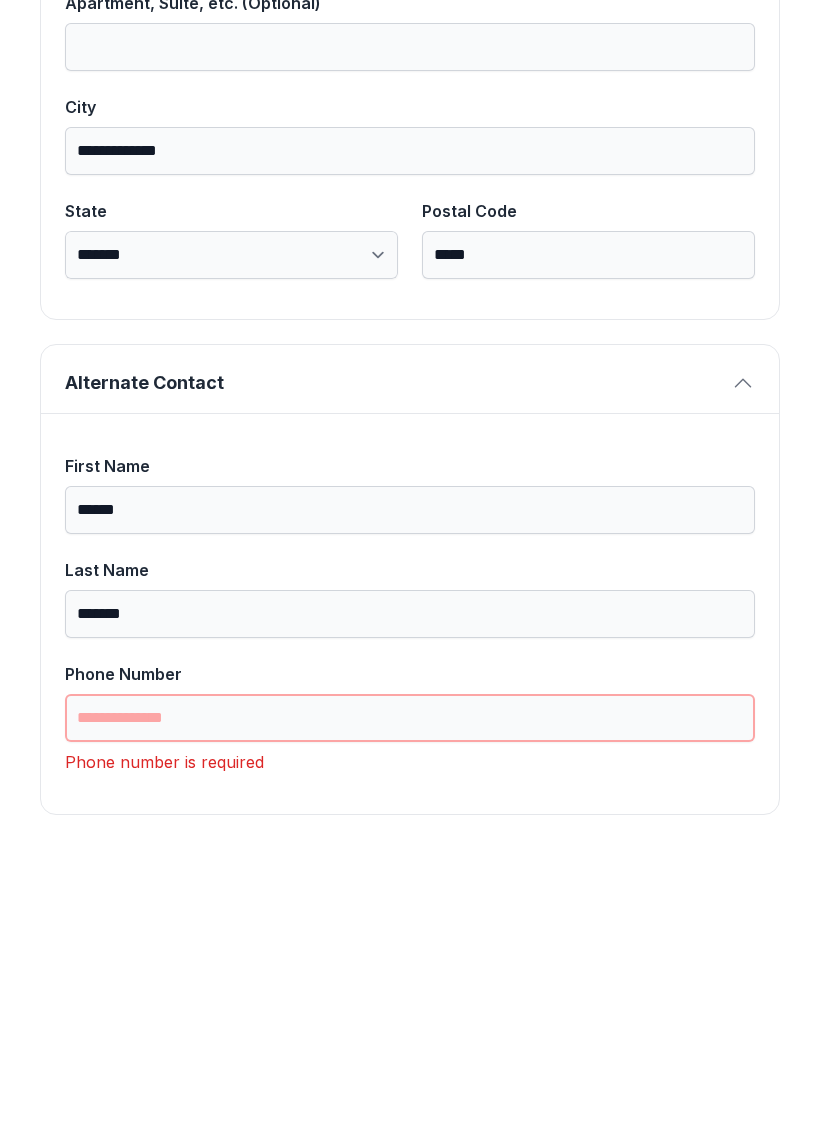 click on "Phone Number" at bounding box center (410, 1035) 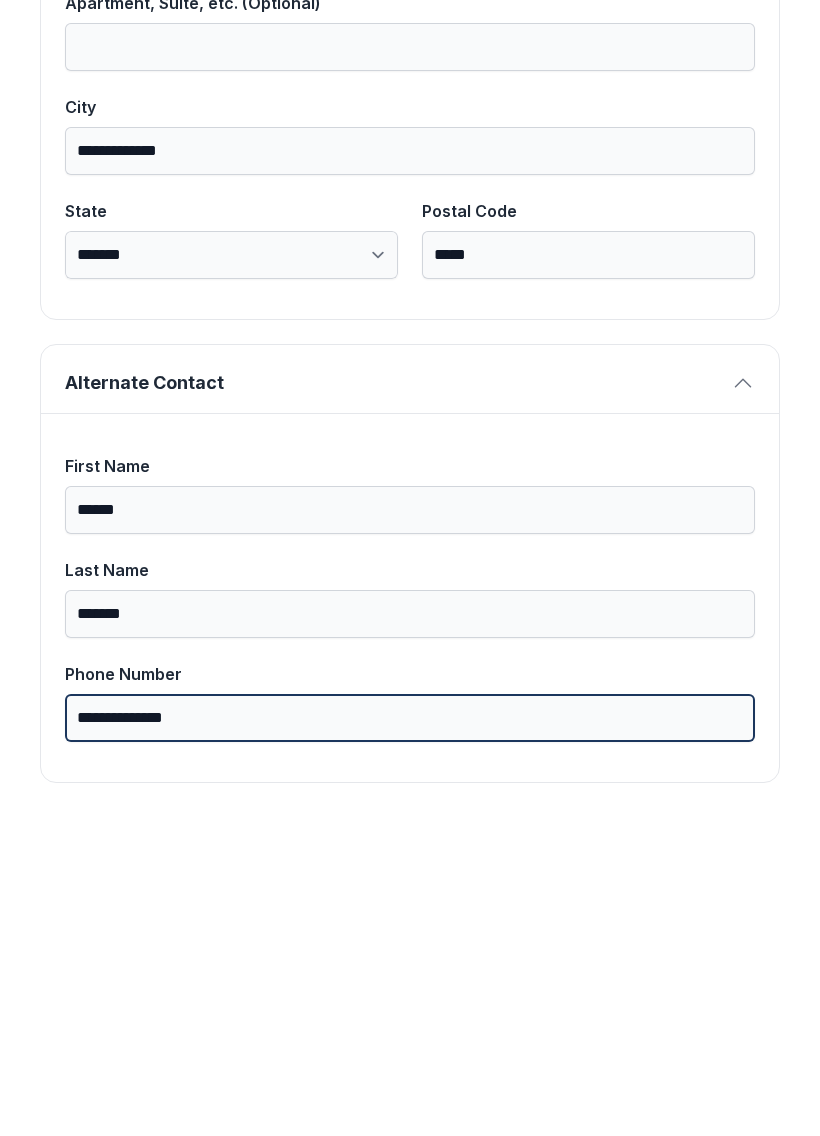 type on "**********" 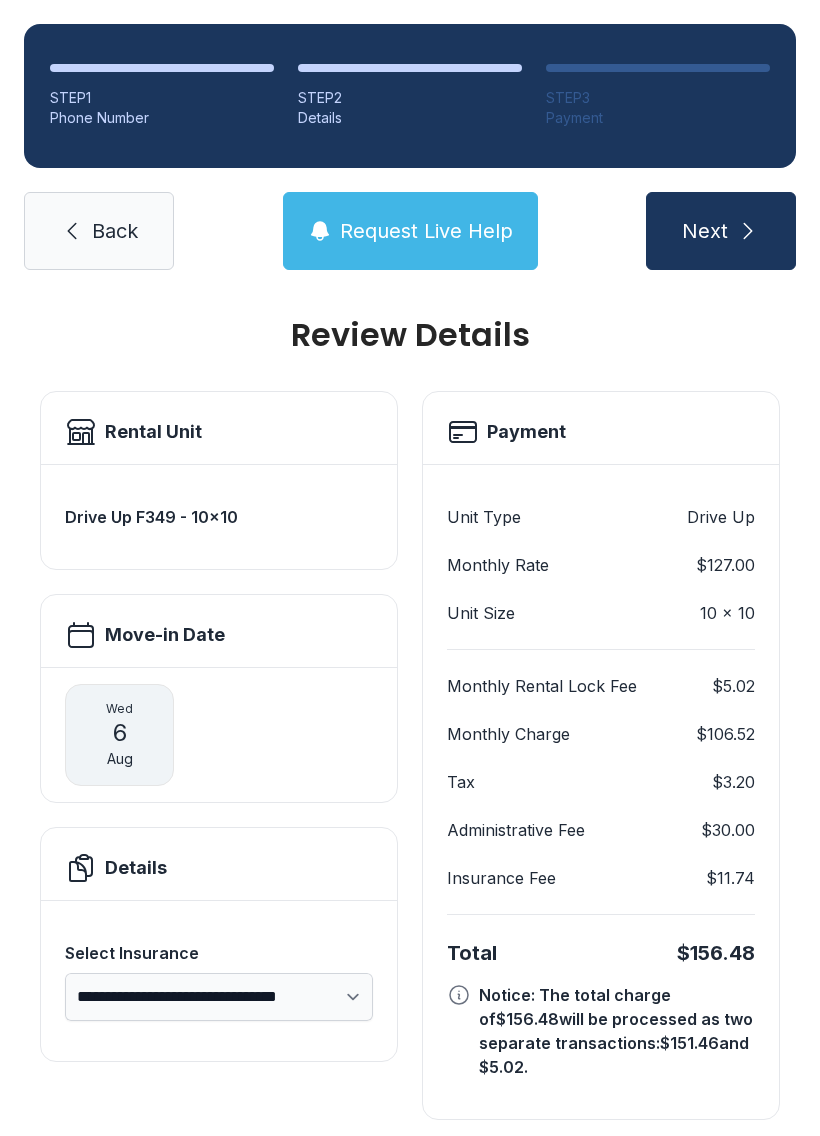 scroll, scrollTop: 11, scrollLeft: 0, axis: vertical 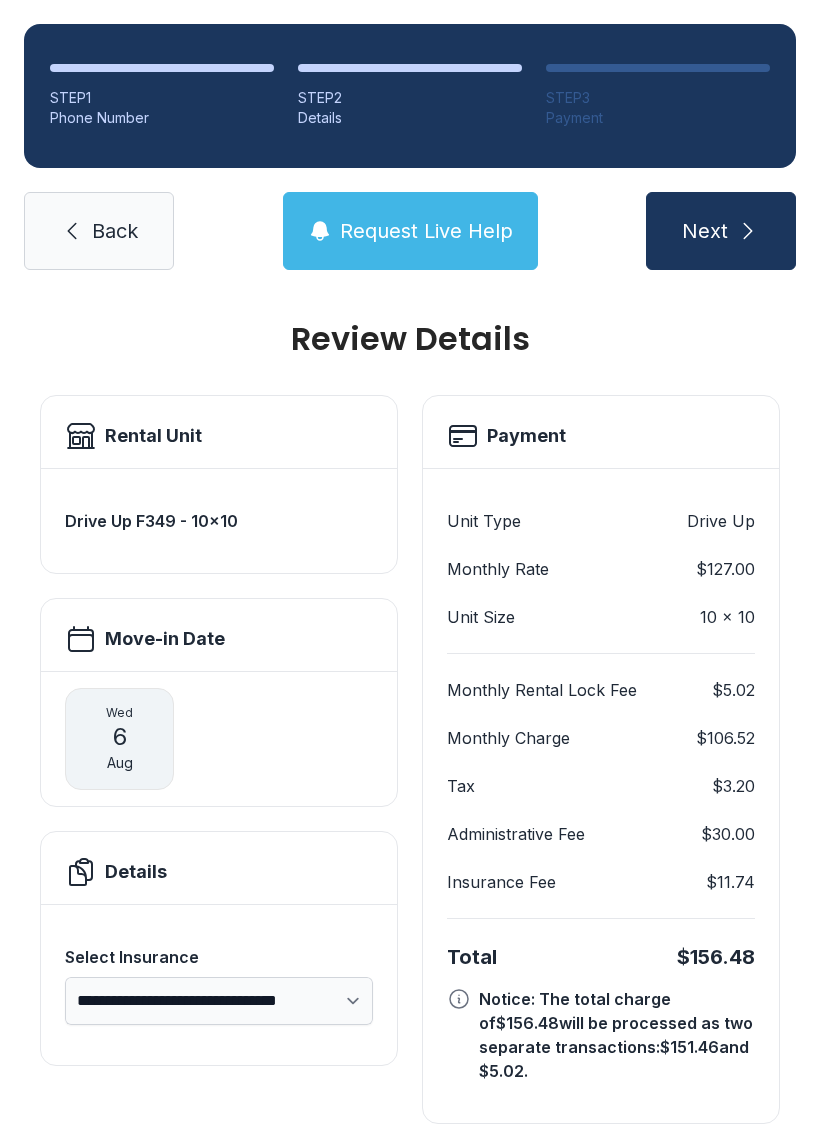 click on "Next" at bounding box center [721, 231] 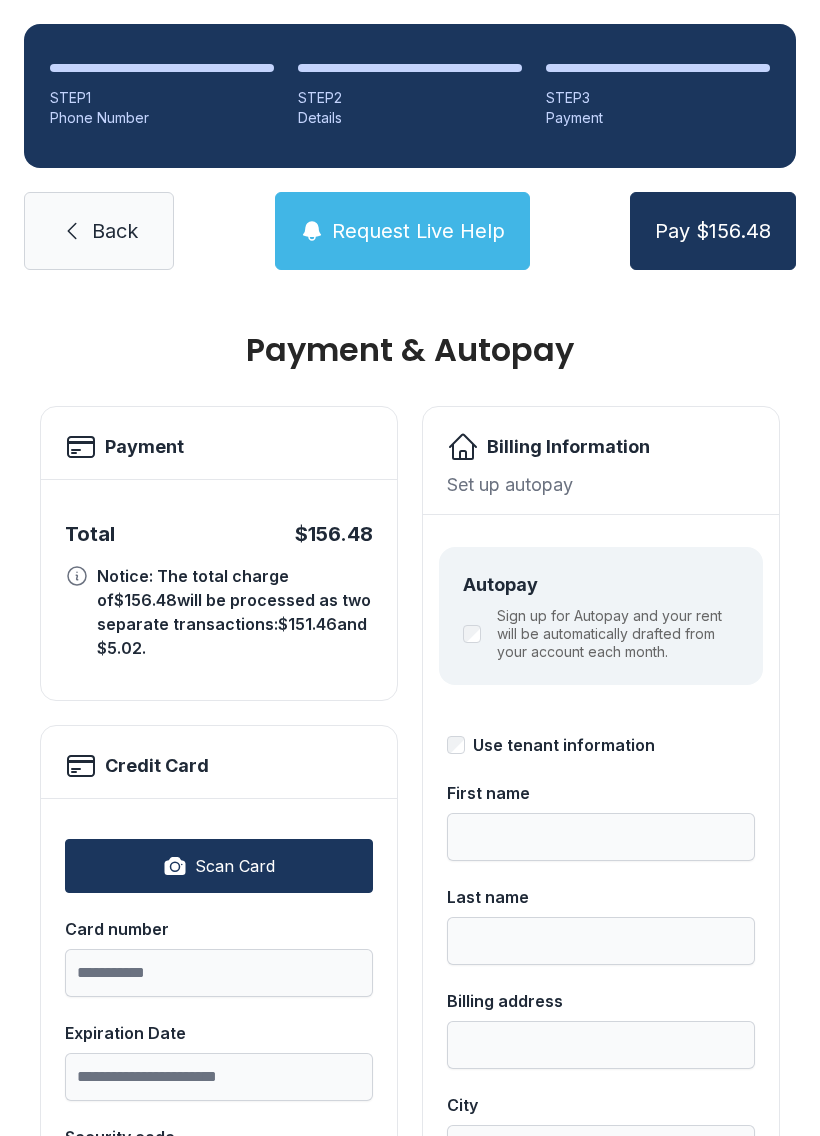 click on "Scan Card" at bounding box center (235, 866) 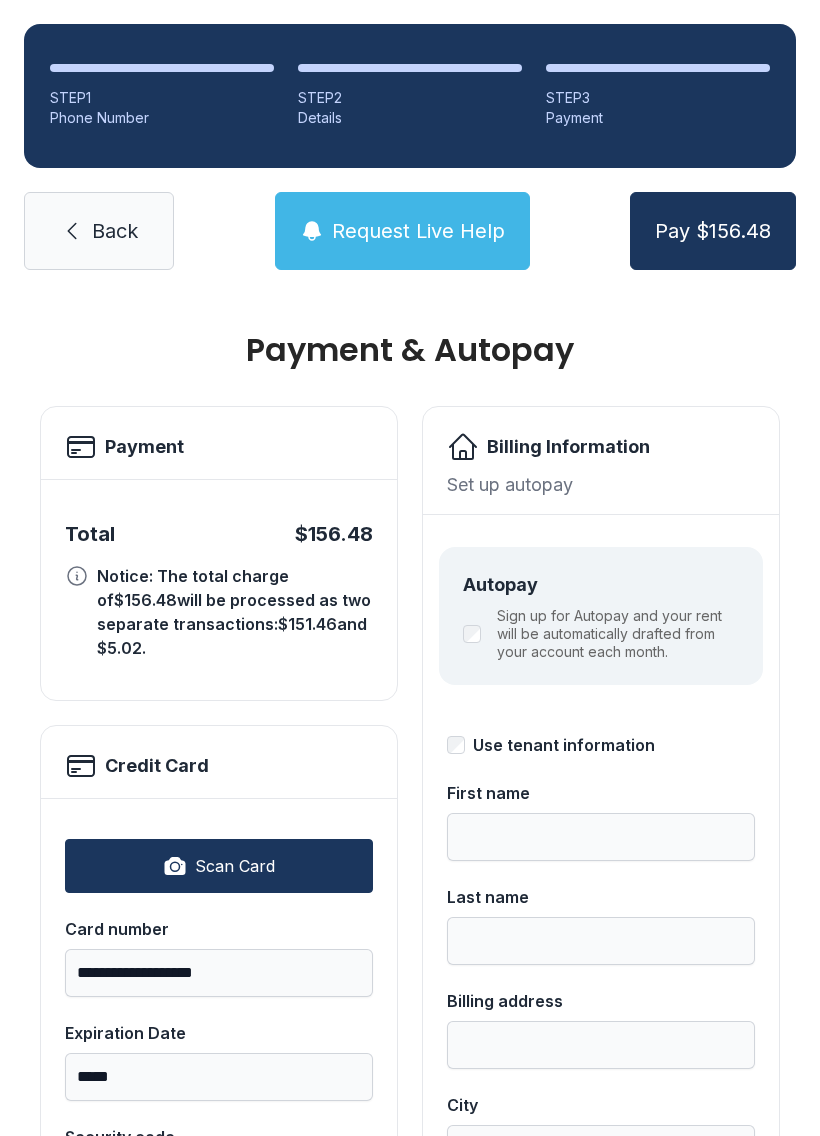 type on "**********" 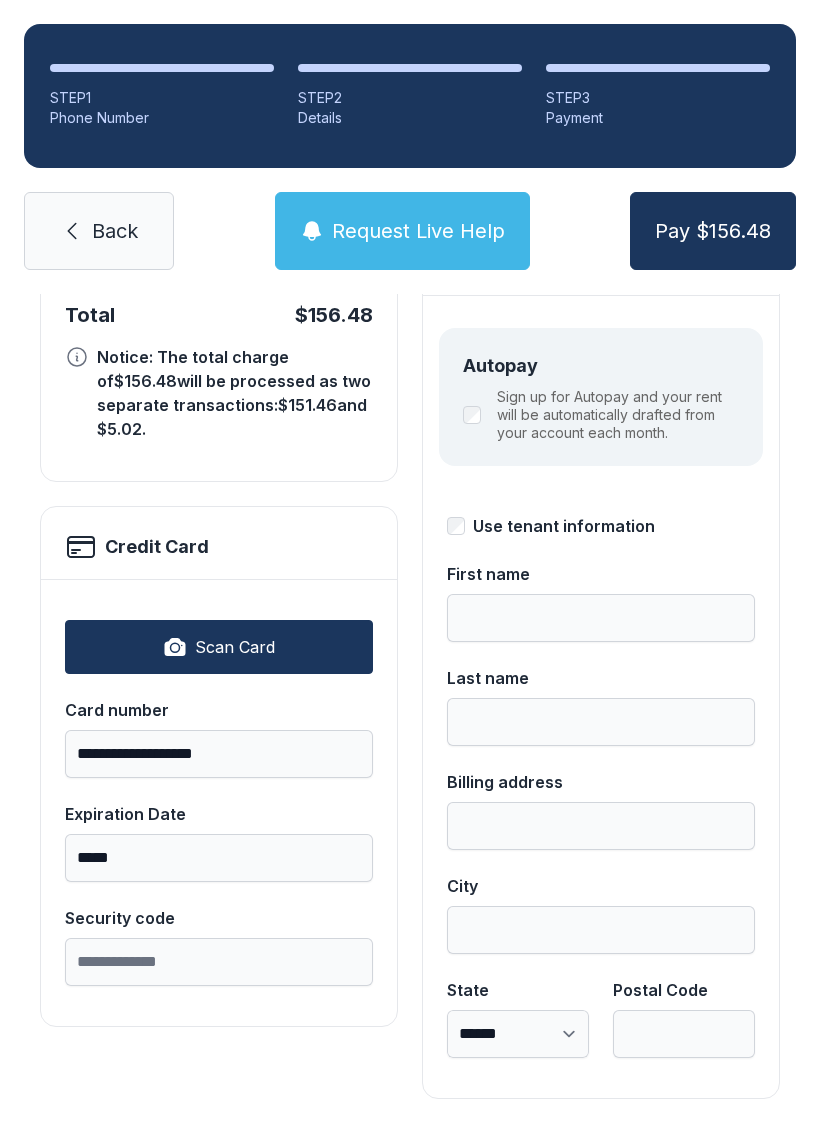 scroll, scrollTop: 218, scrollLeft: 0, axis: vertical 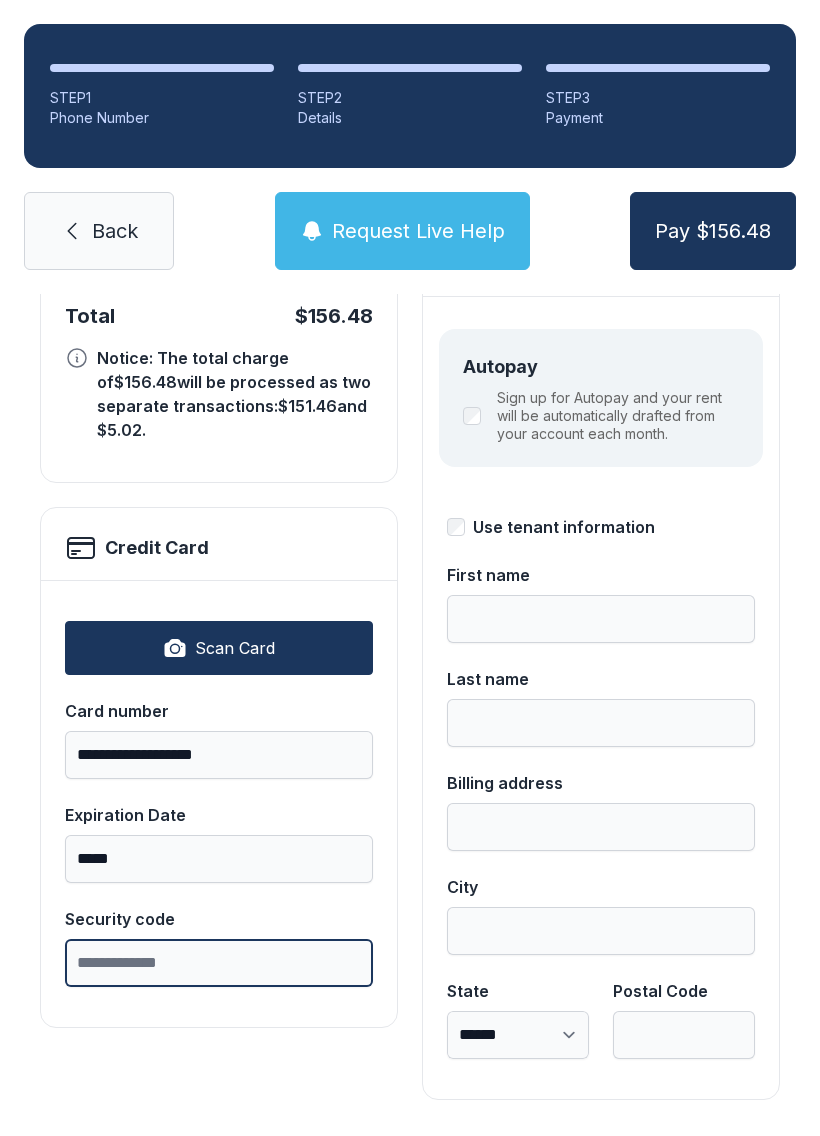 click on "Security code" at bounding box center (219, 963) 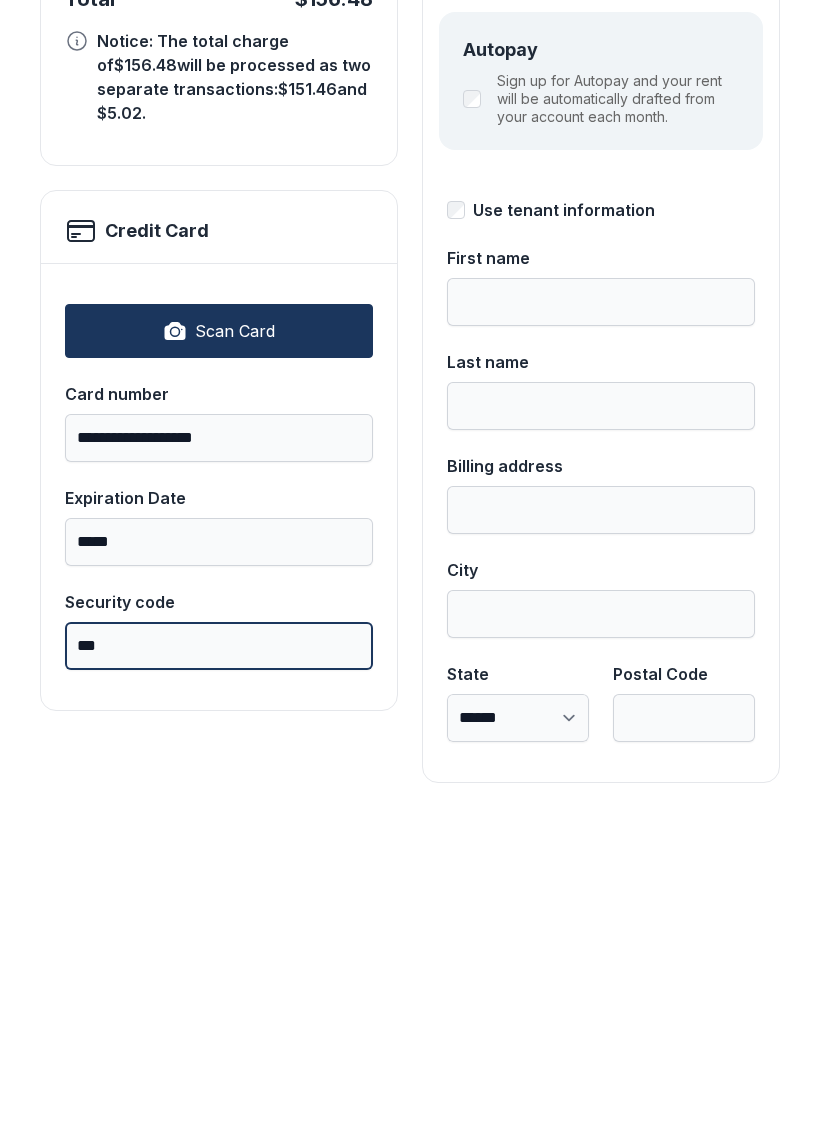 type on "***" 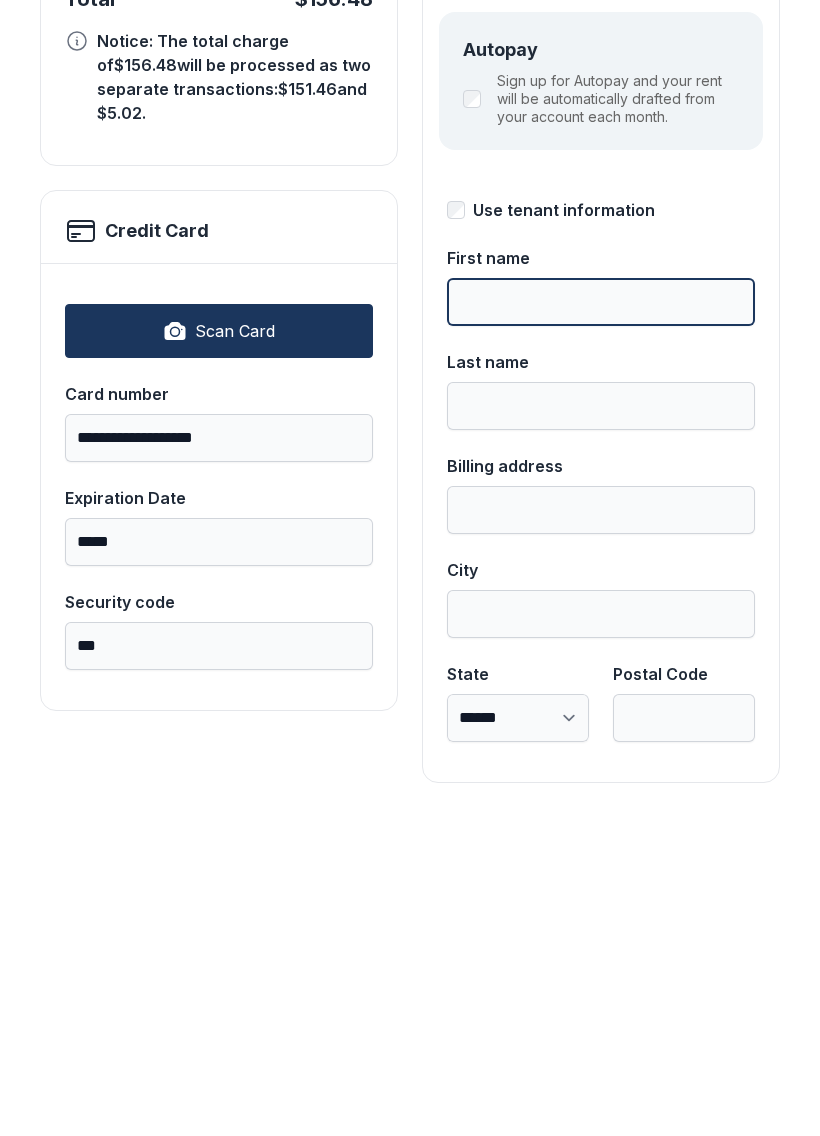 click on "First name" at bounding box center [601, 619] 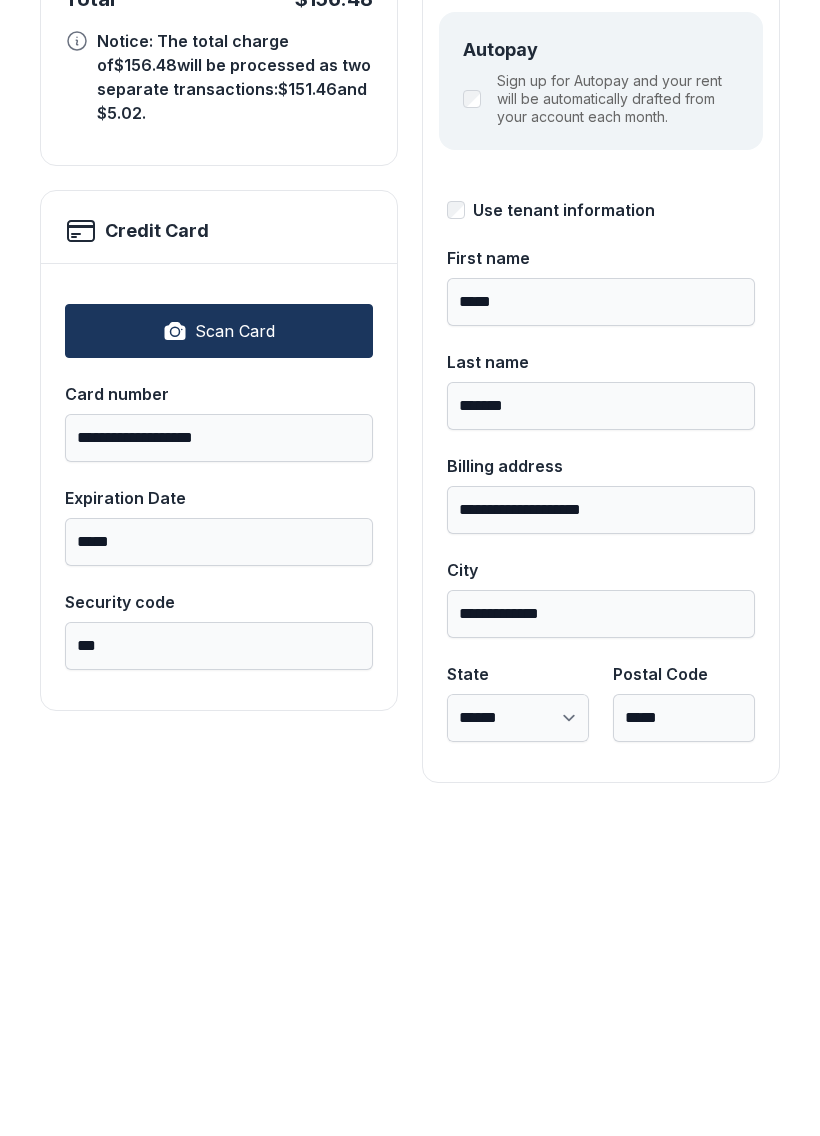 type on "*****" 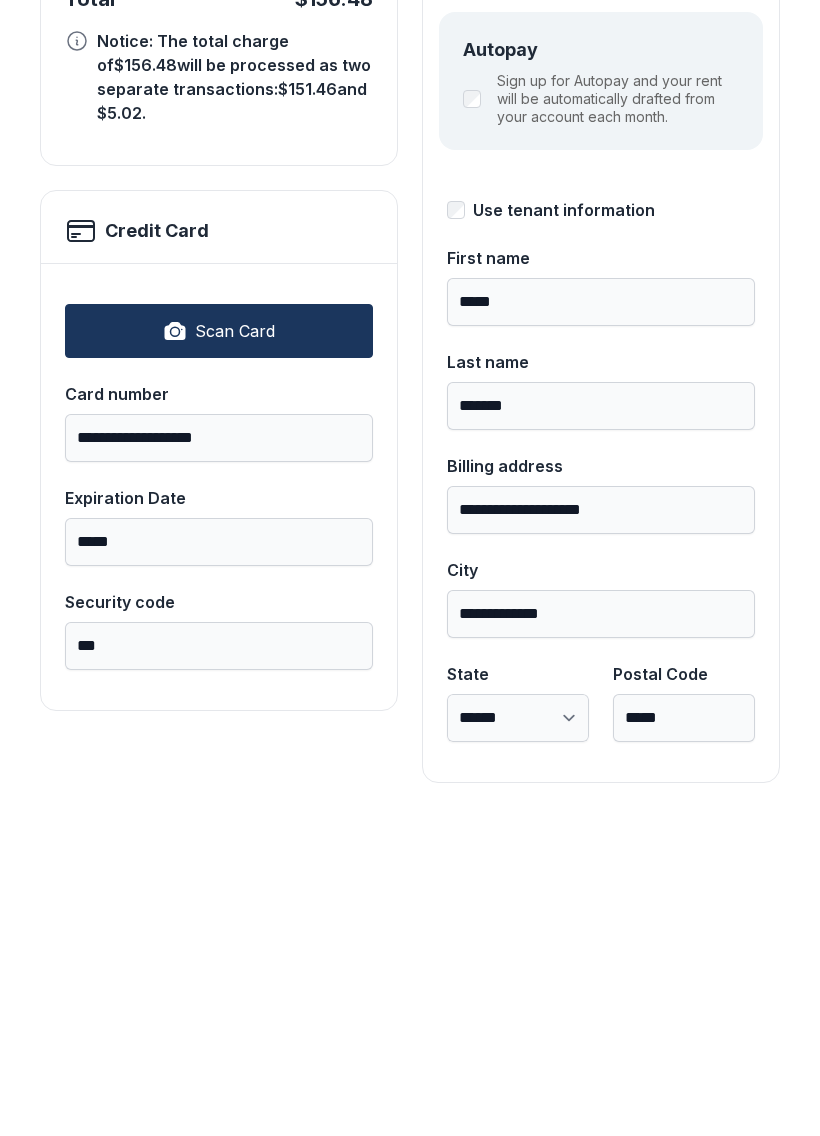 type on "*******" 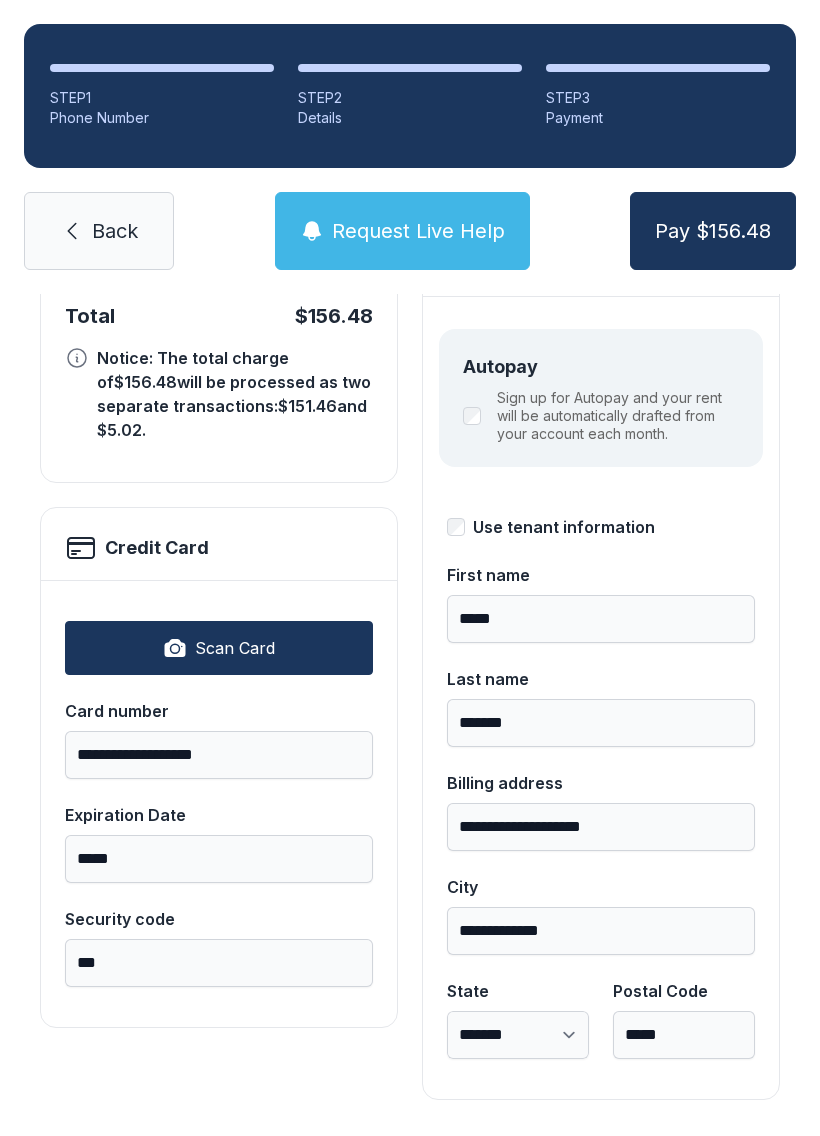 click on "Pay $156.48" at bounding box center [713, 231] 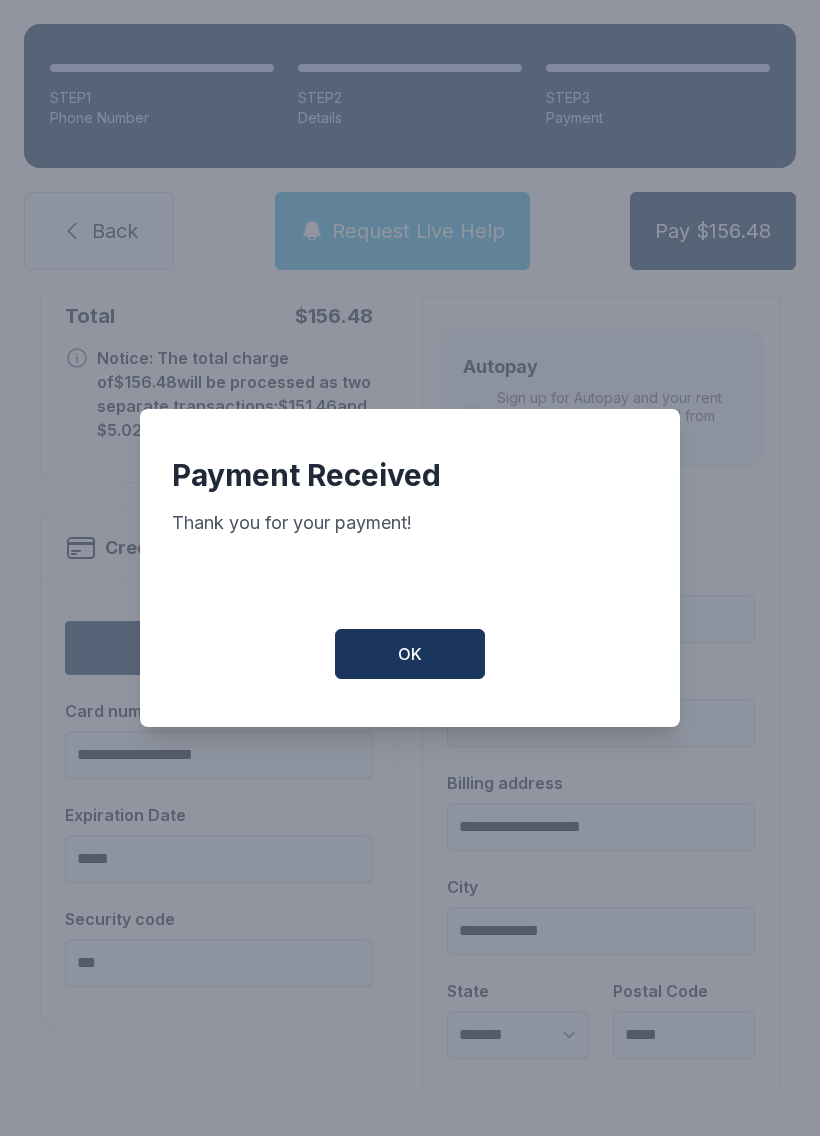click on "OK" at bounding box center [410, 654] 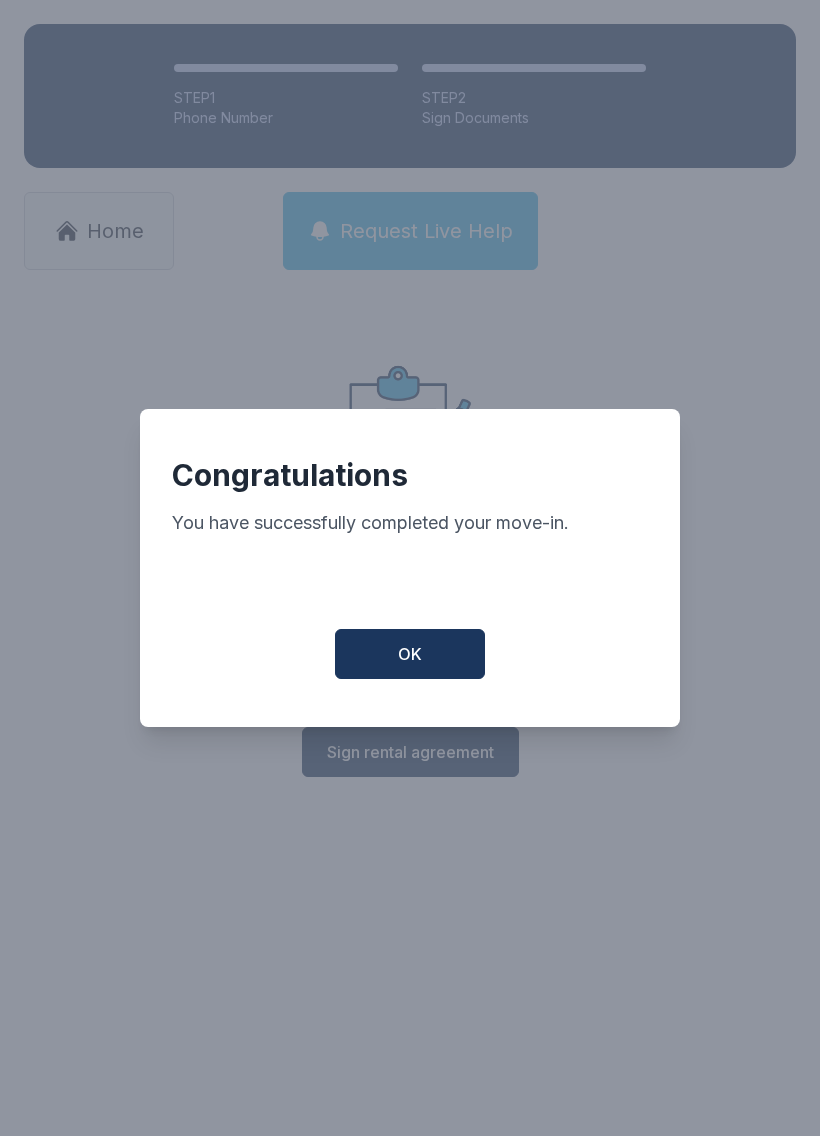 click on "OK" at bounding box center (410, 654) 